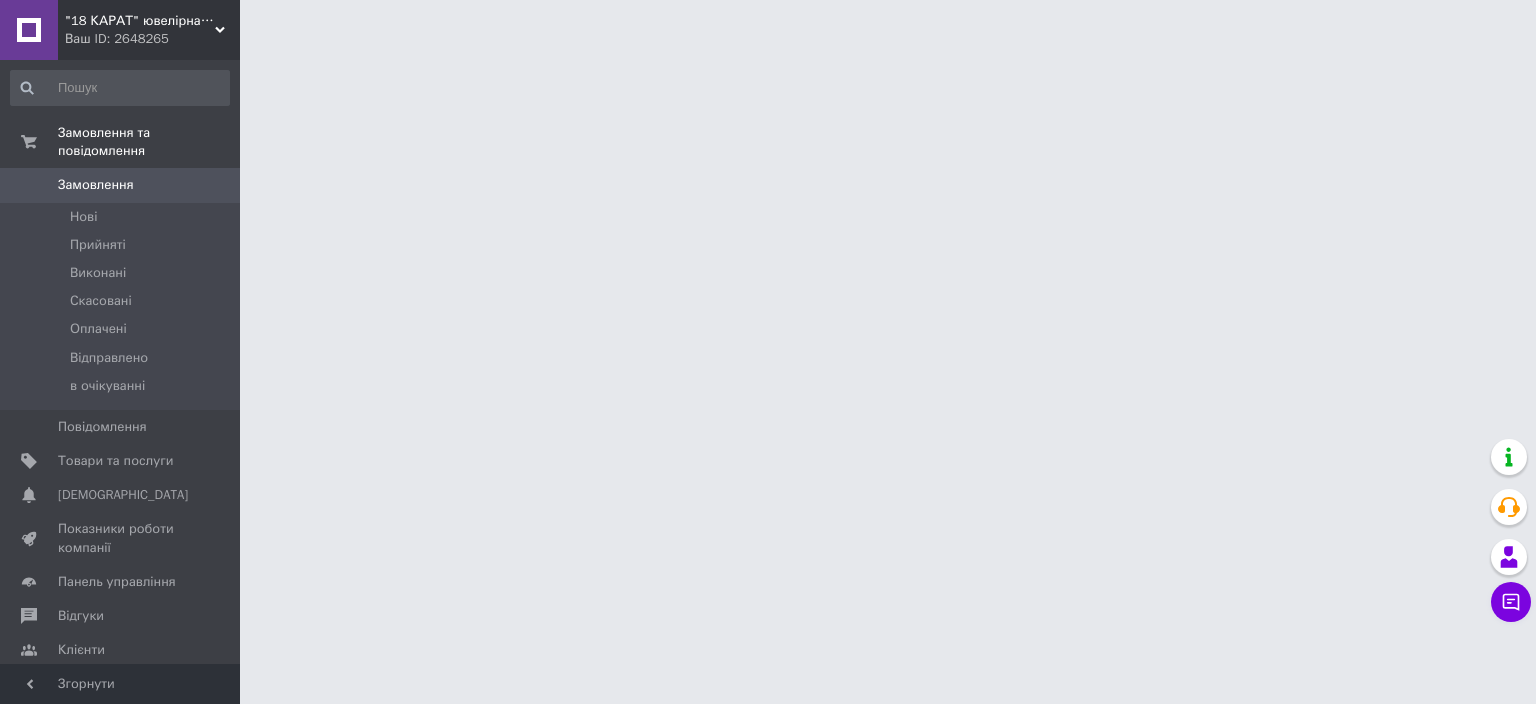 scroll, scrollTop: 0, scrollLeft: 0, axis: both 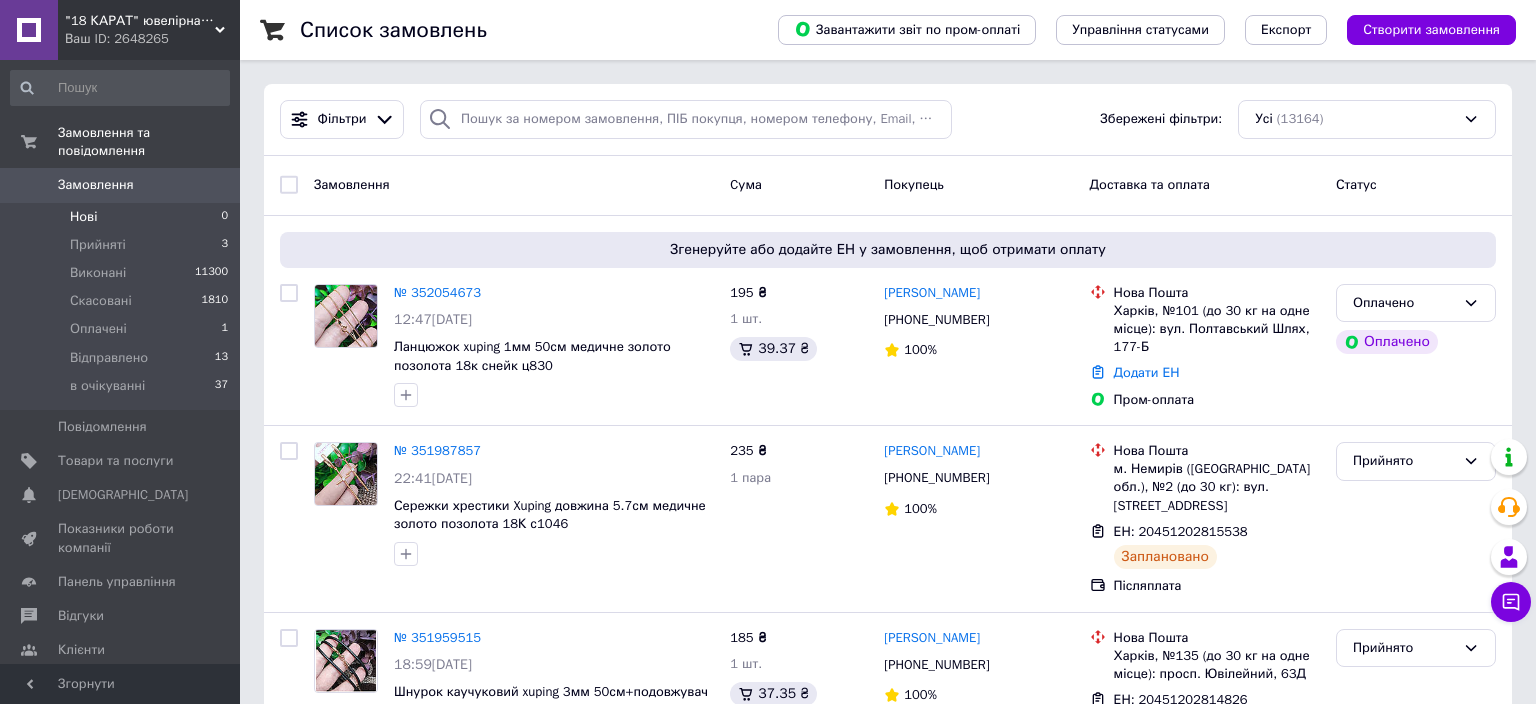 click on "Нові 0" at bounding box center [120, 217] 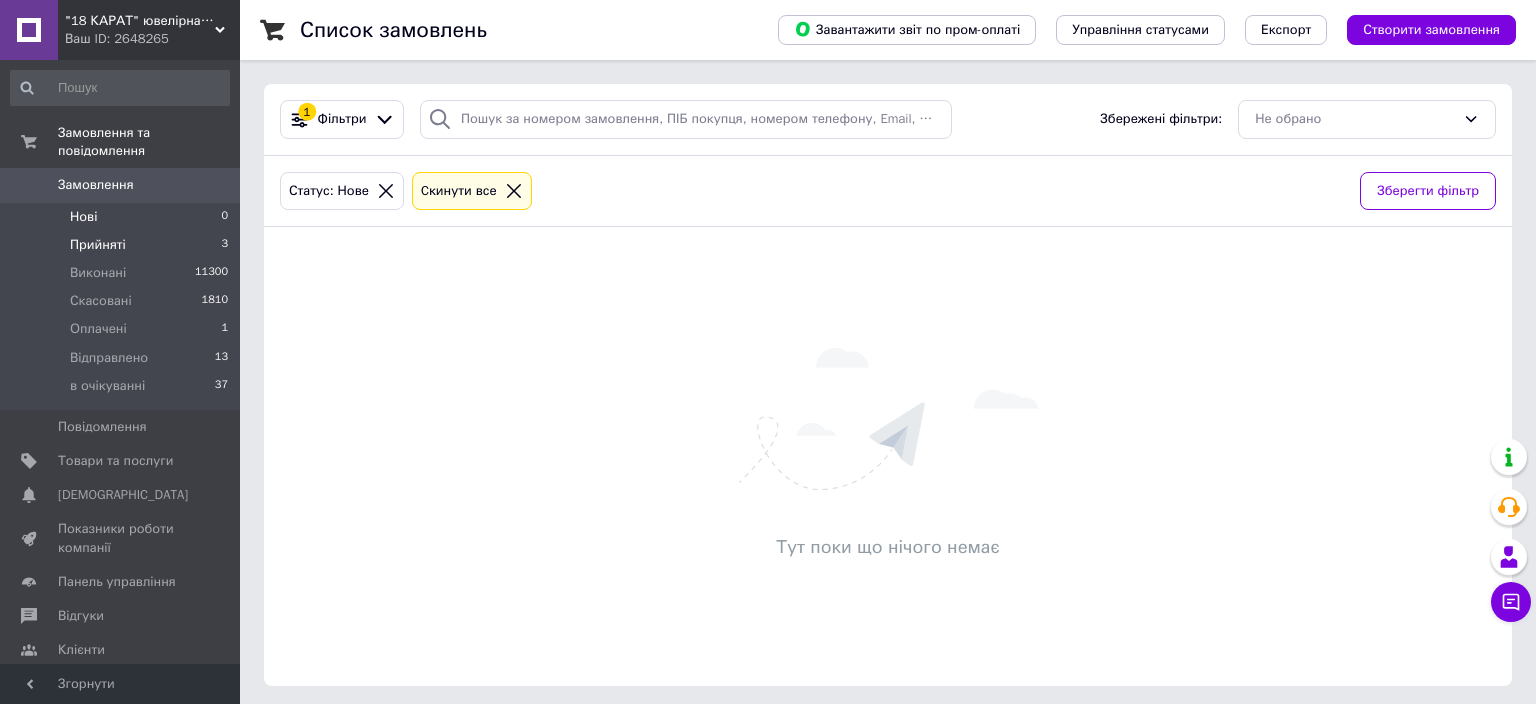 click on "Прийняті 3" at bounding box center (120, 245) 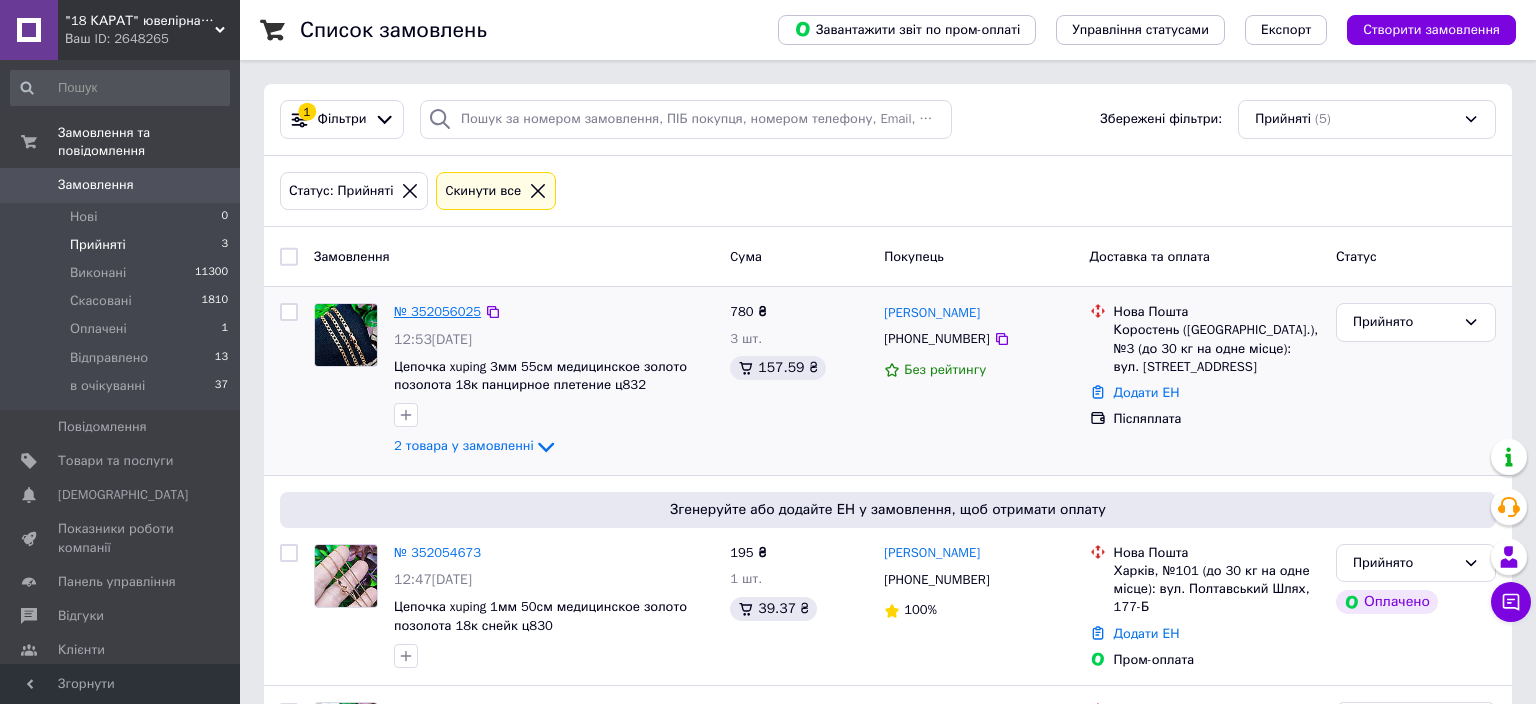 click on "№ 352056025" at bounding box center (437, 311) 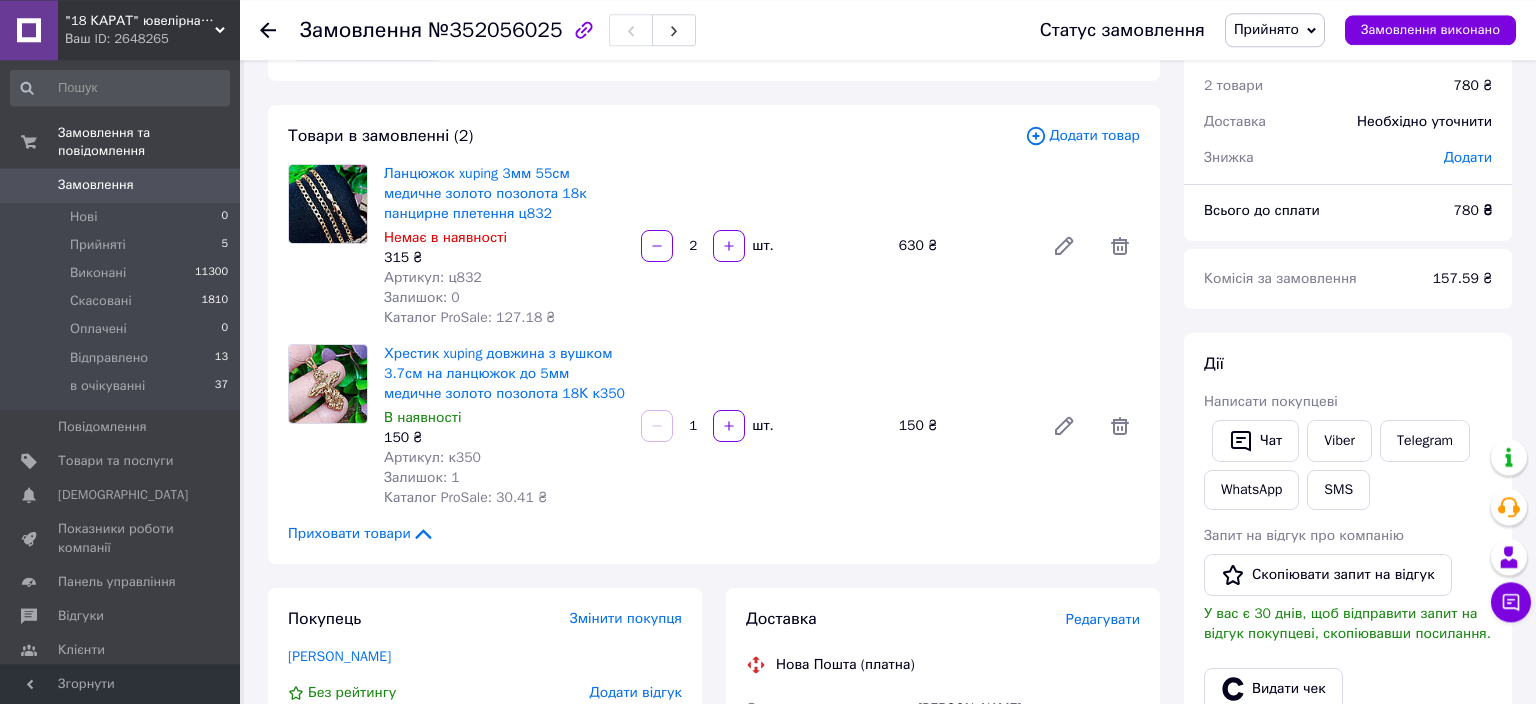 scroll, scrollTop: 0, scrollLeft: 0, axis: both 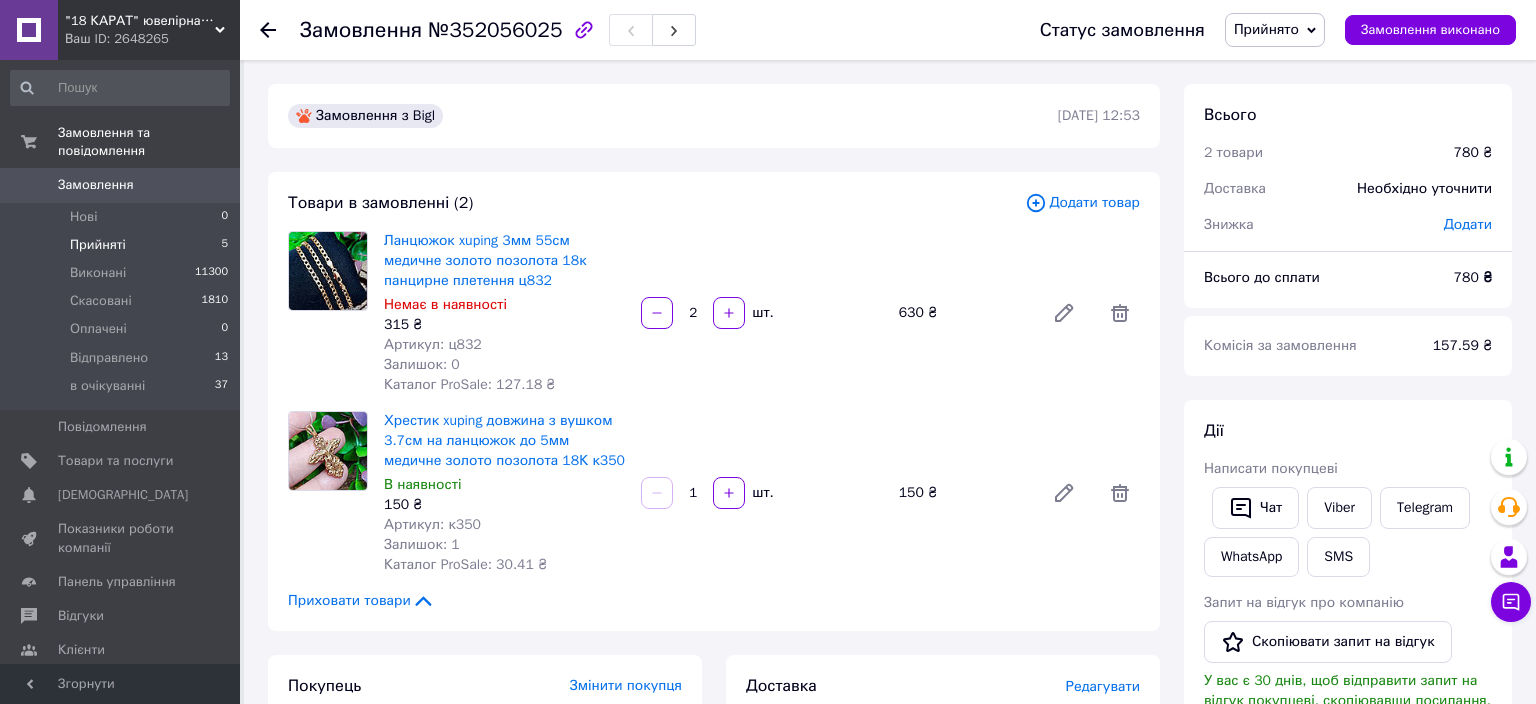 click on "Прийняті" at bounding box center [98, 245] 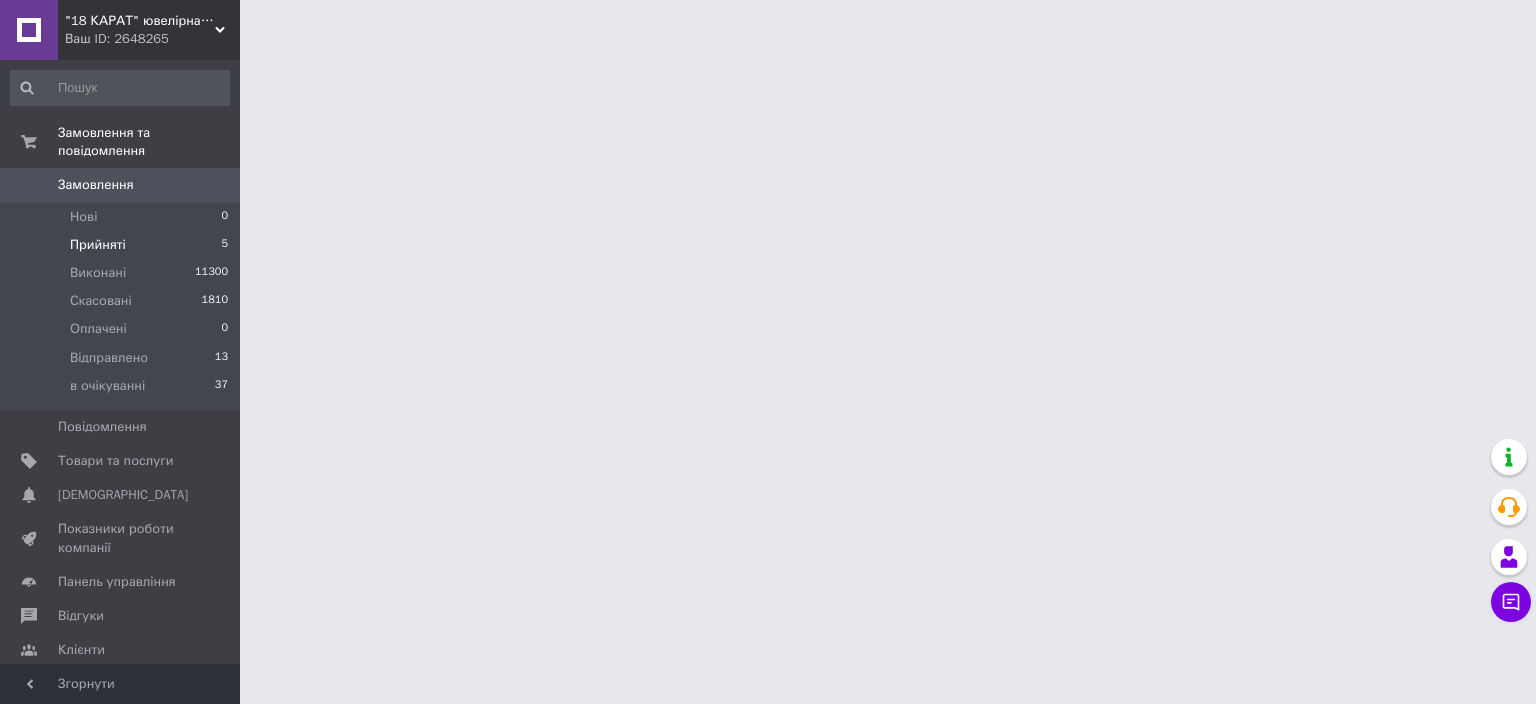 click on "Прийняті 5" at bounding box center (120, 245) 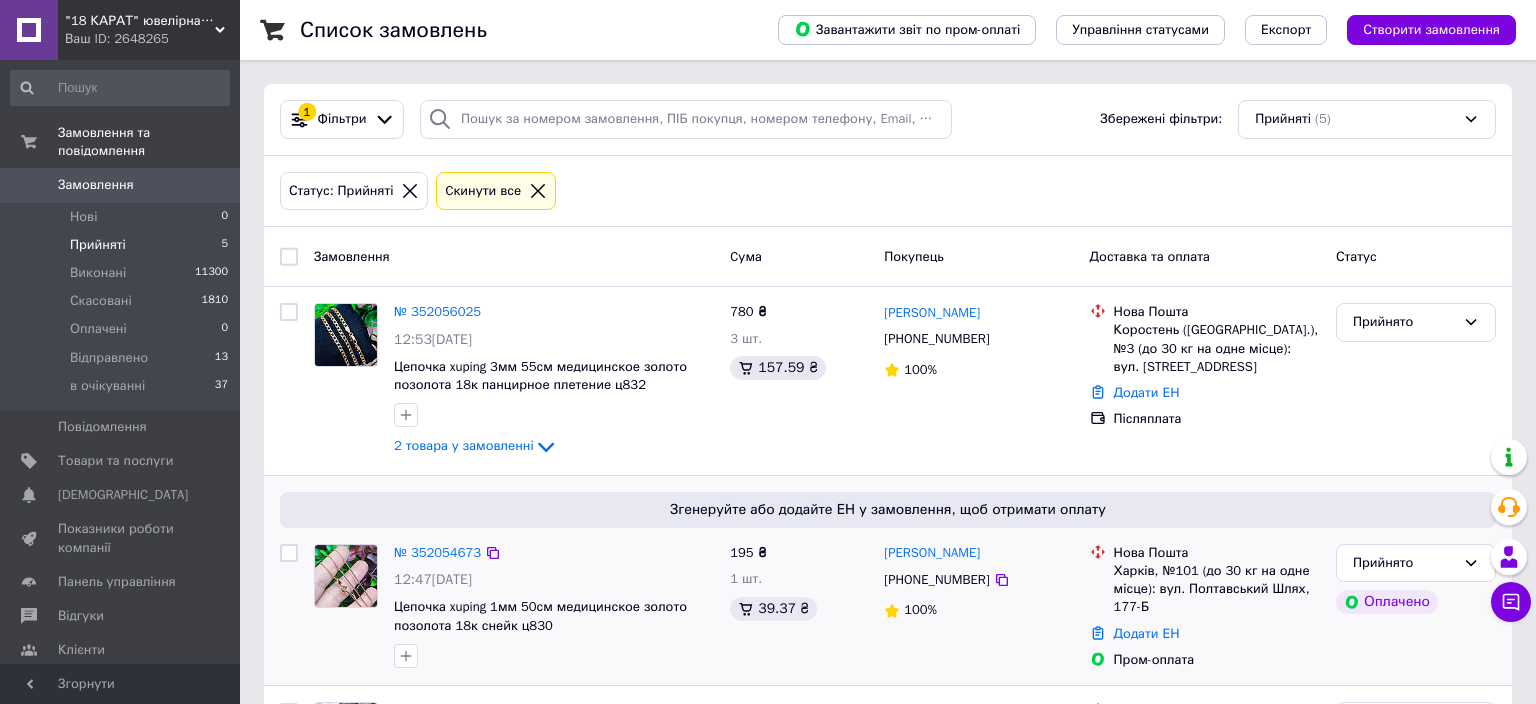 click at bounding box center [289, 553] 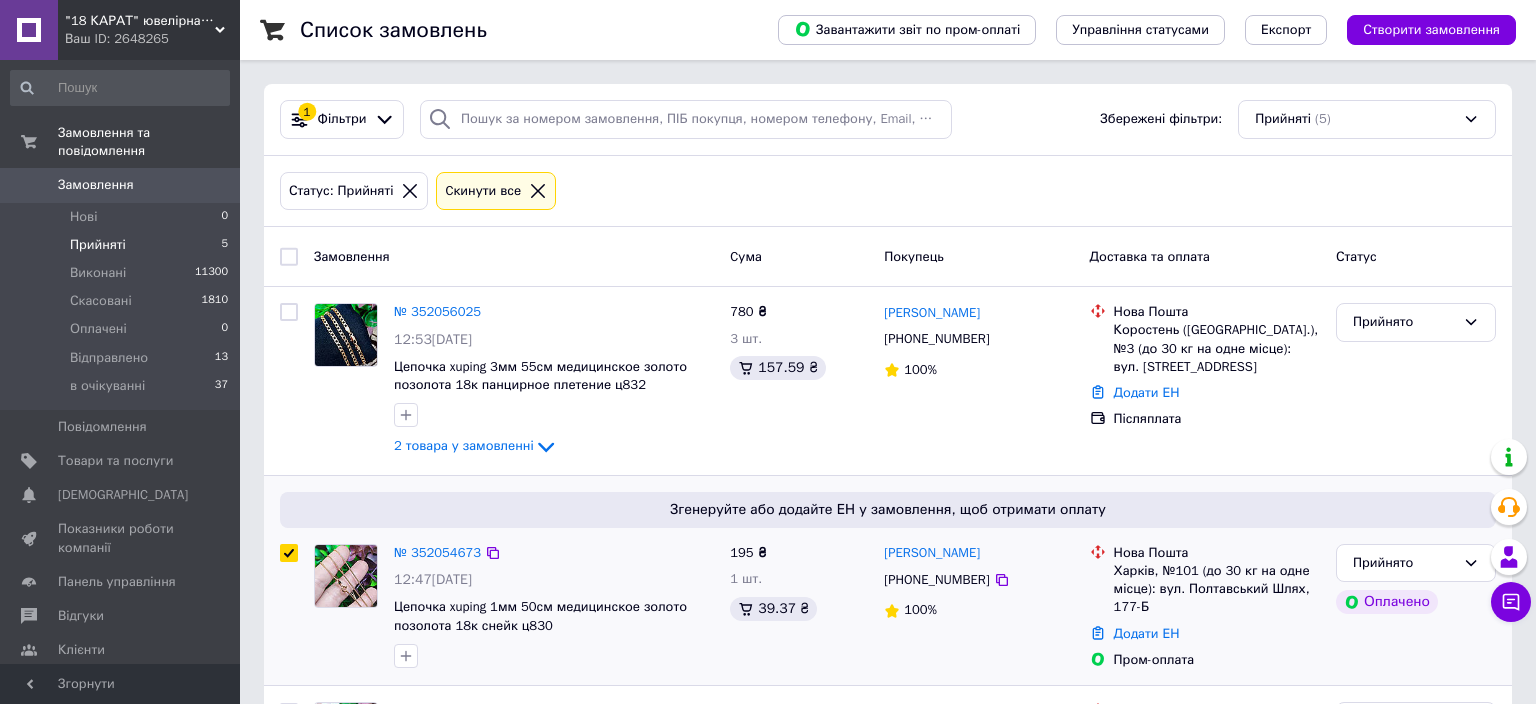 checkbox on "true" 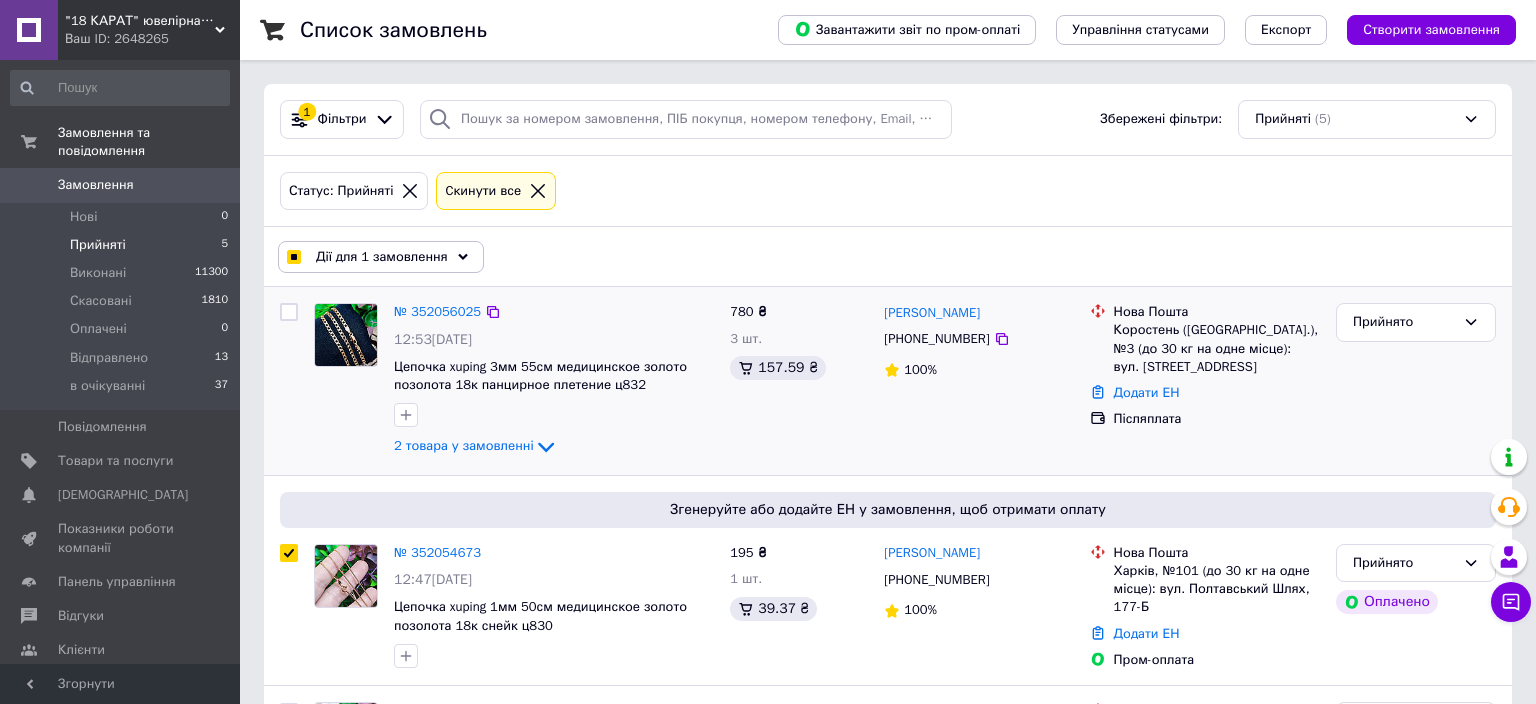 click at bounding box center (289, 312) 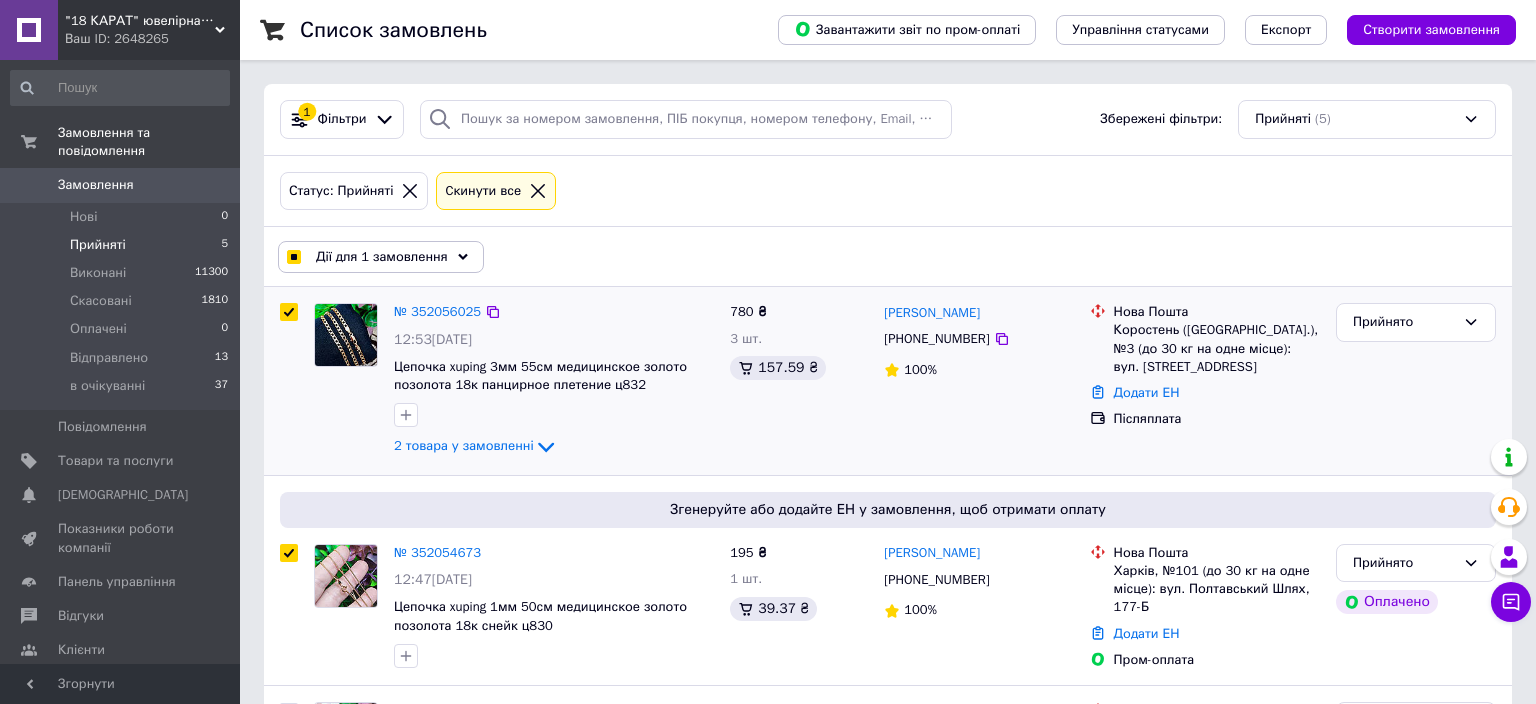checkbox on "true" 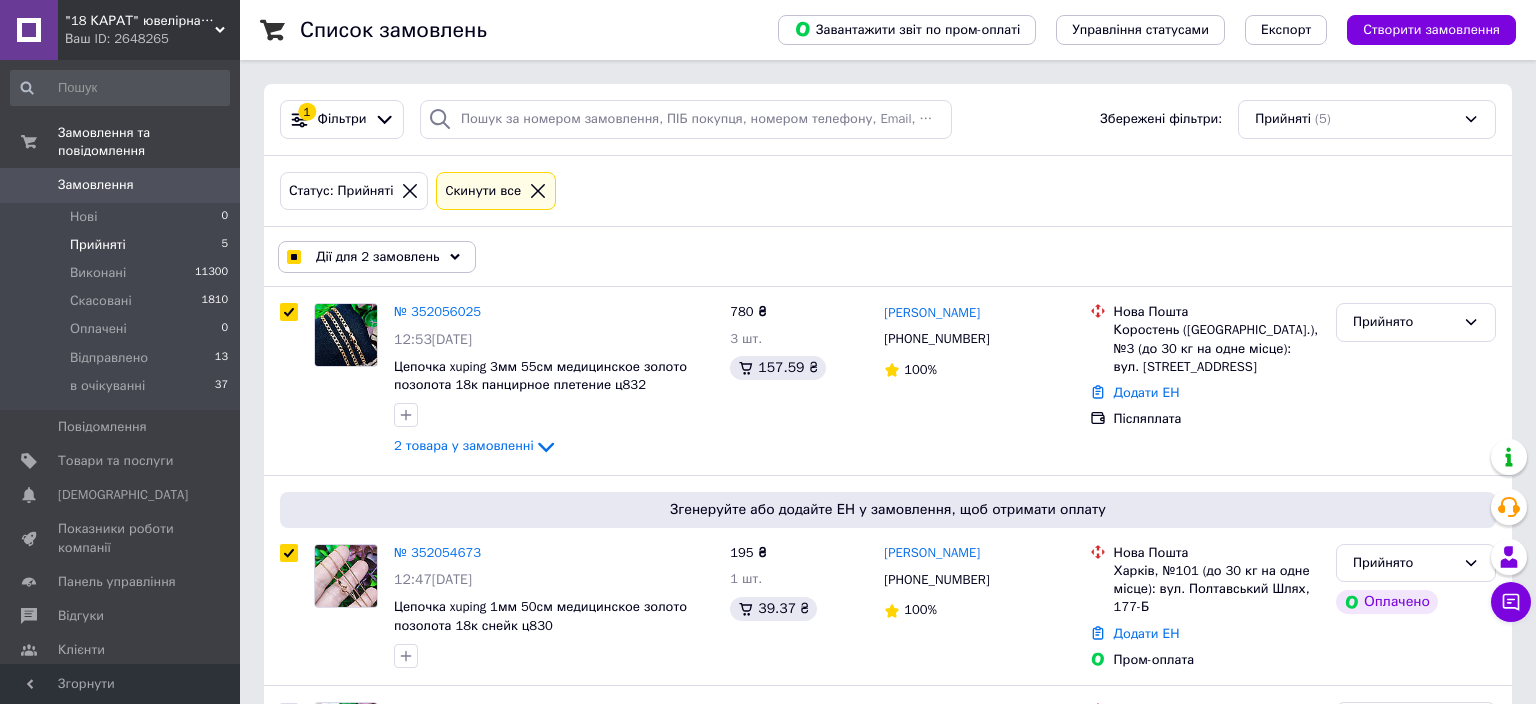 click on "Дії для 2 замовлень" at bounding box center (378, 257) 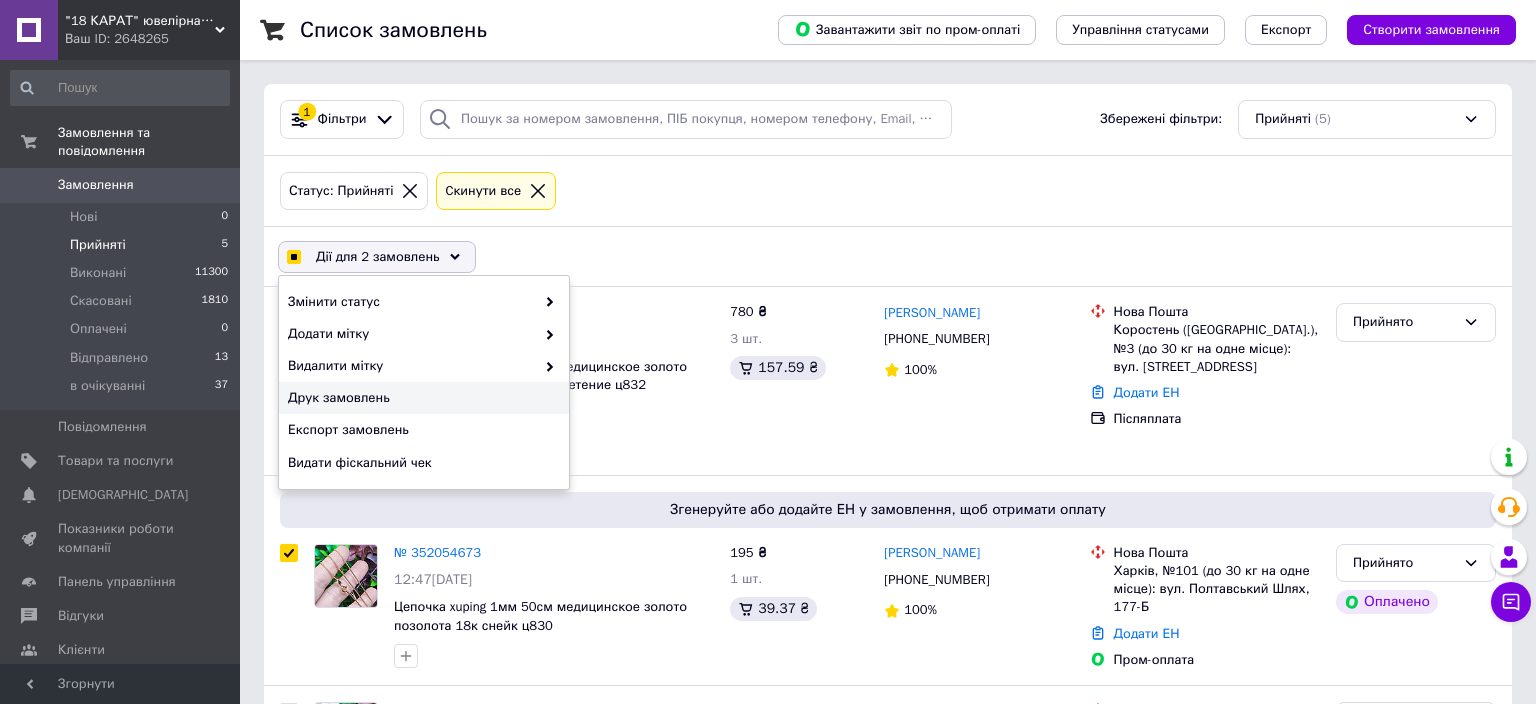 click on "Друк замовлень" at bounding box center [421, 398] 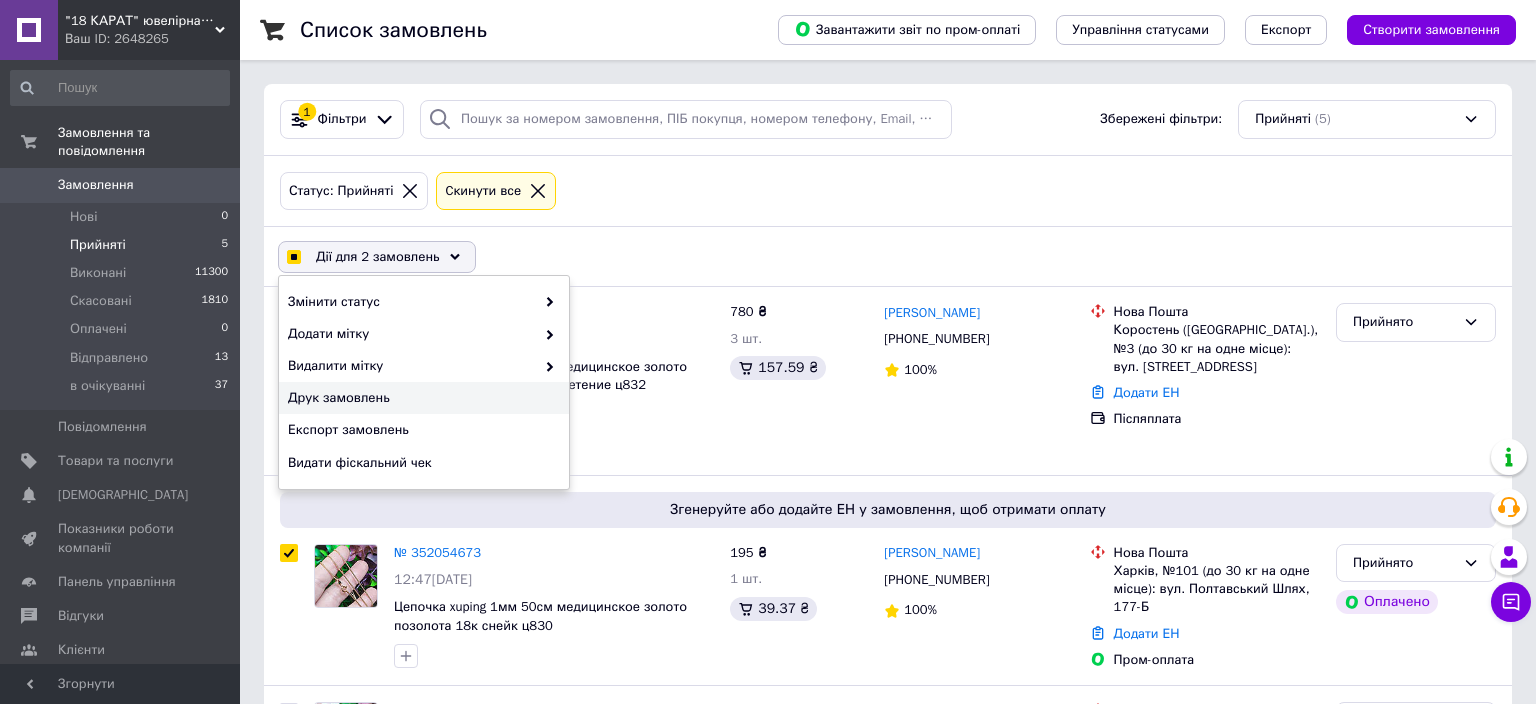 click on "Статус: Прийняті Cкинути все" at bounding box center [888, 192] 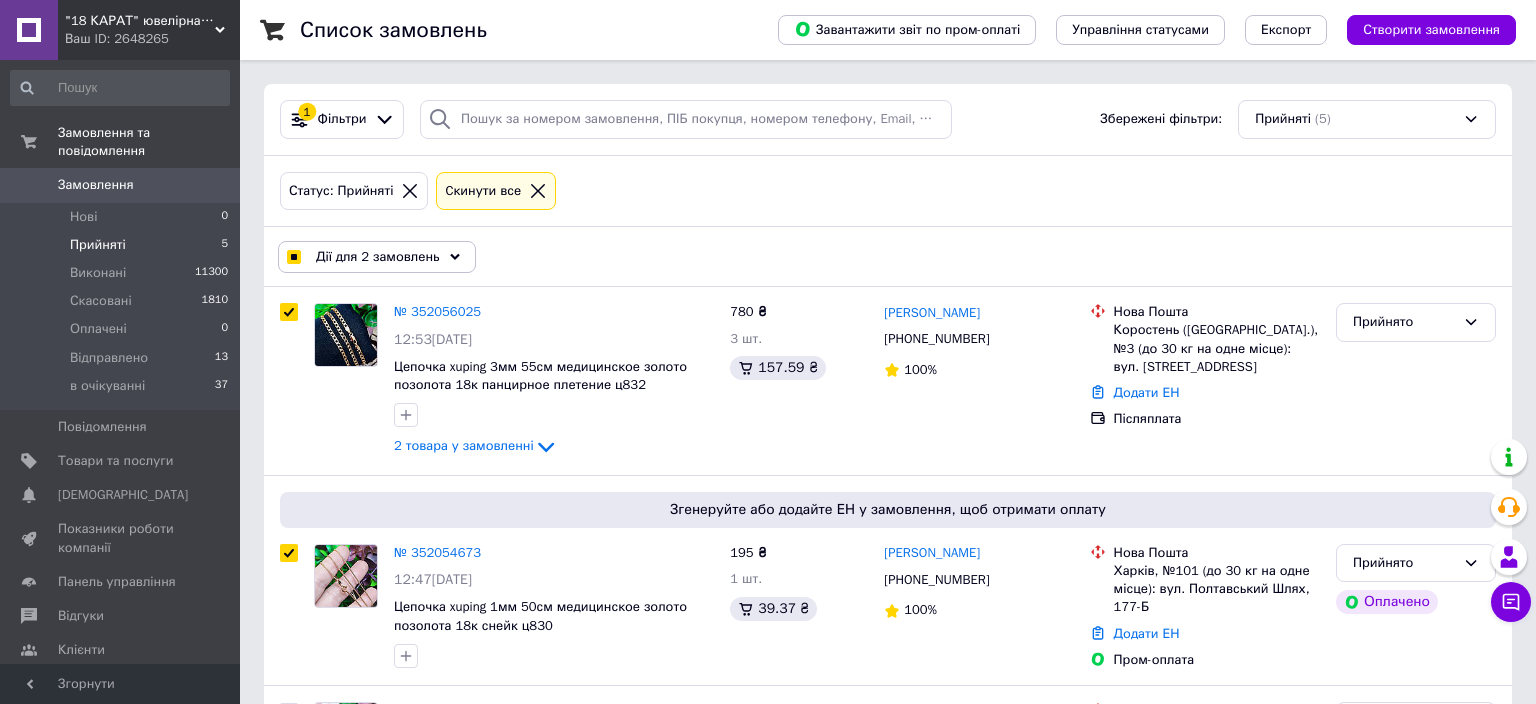 click on "Дії для 2 замовлень" at bounding box center (377, 257) 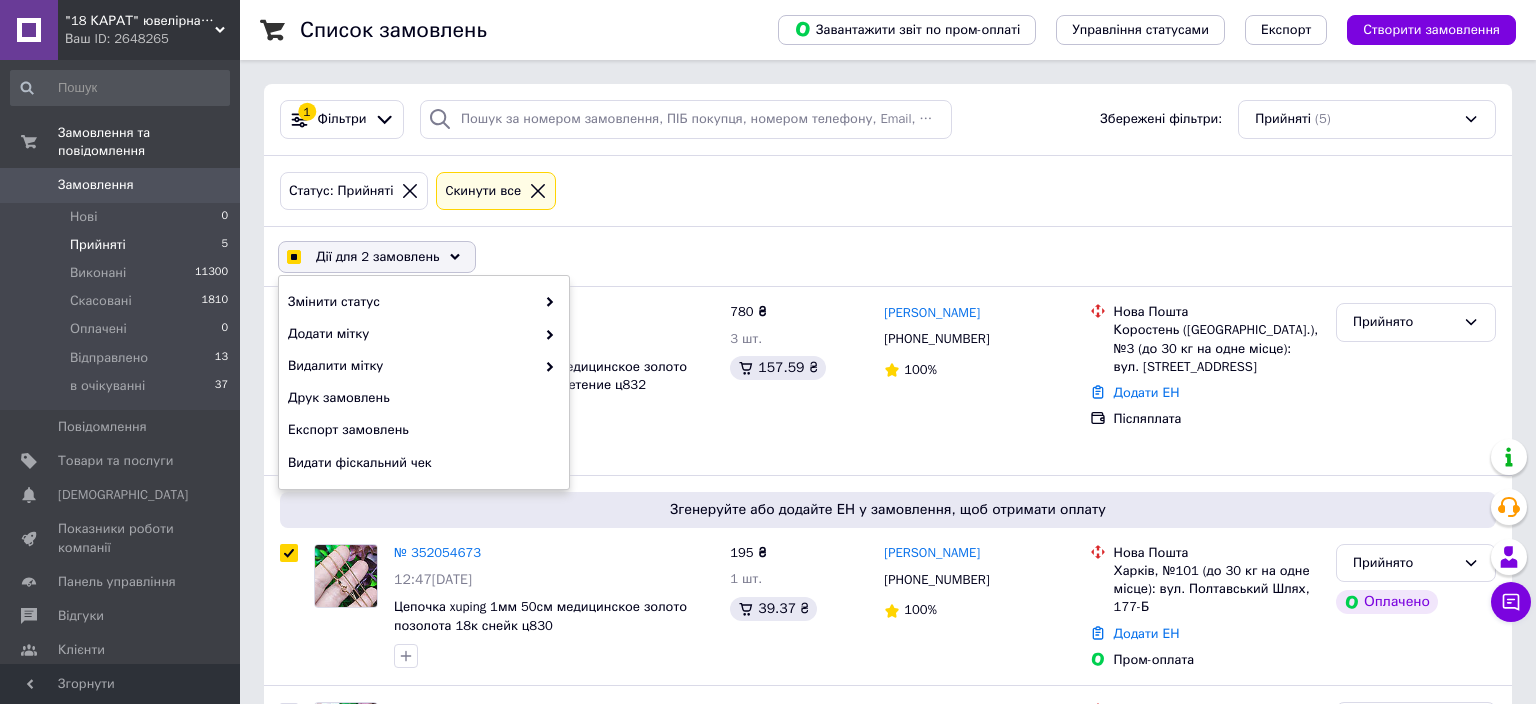 click at bounding box center [293, 257] 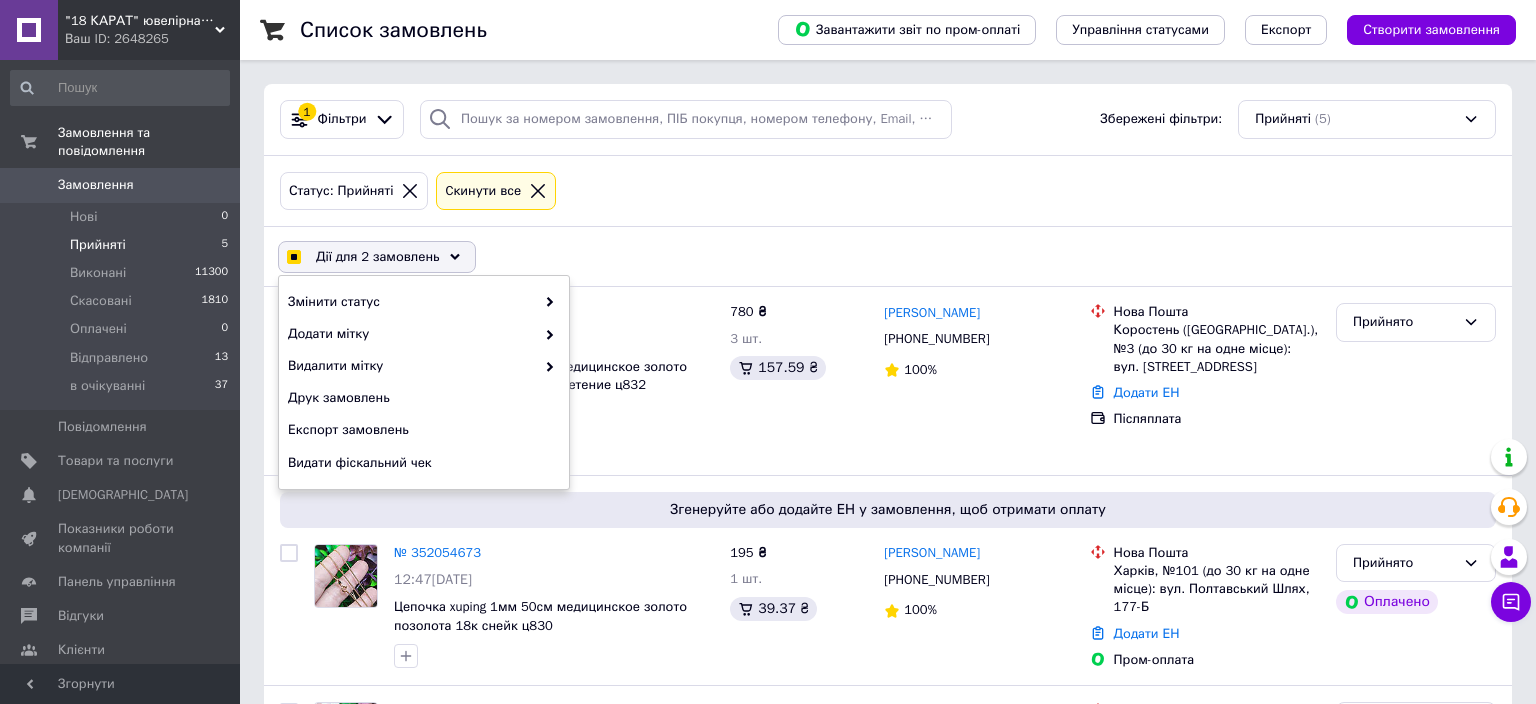 checkbox on "false" 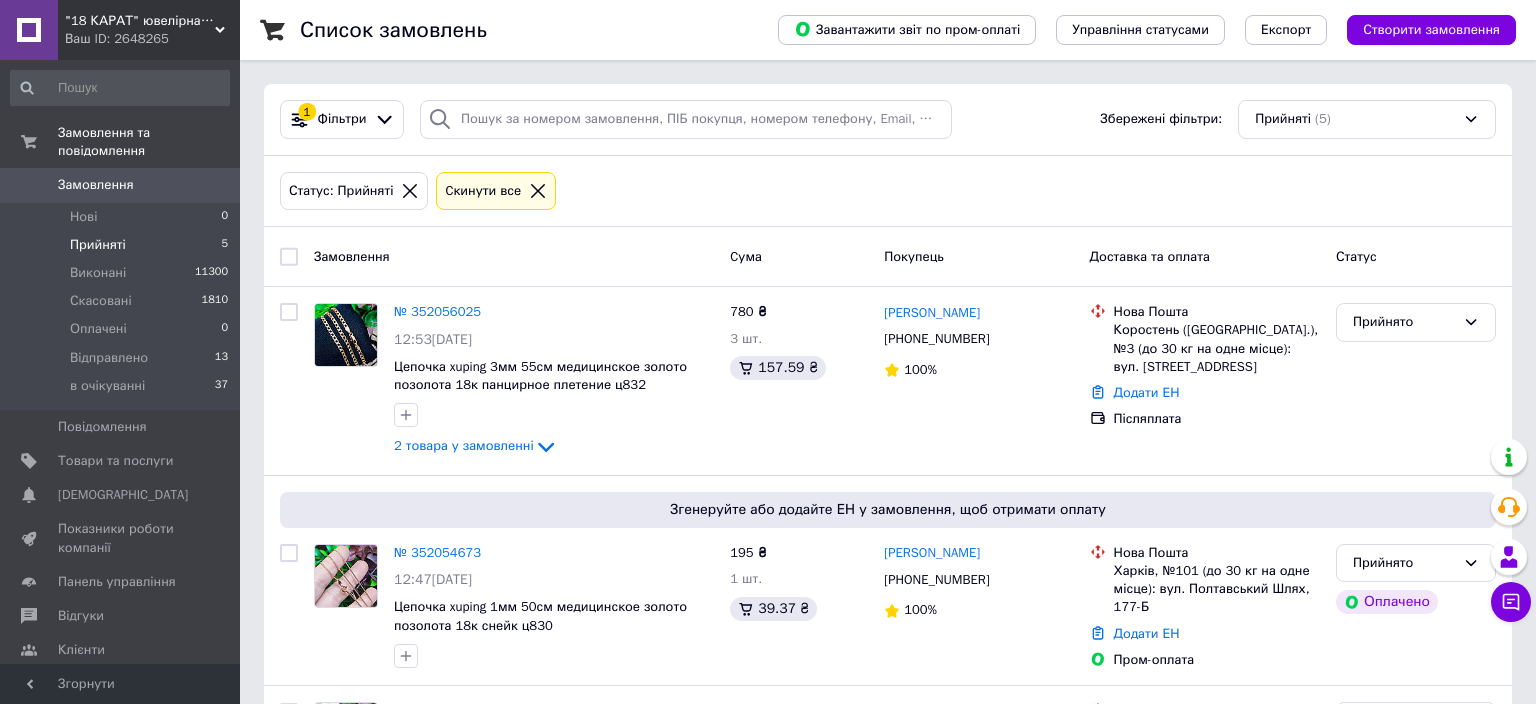 click on "Статус: Прийняті Cкинути все" at bounding box center [888, 191] 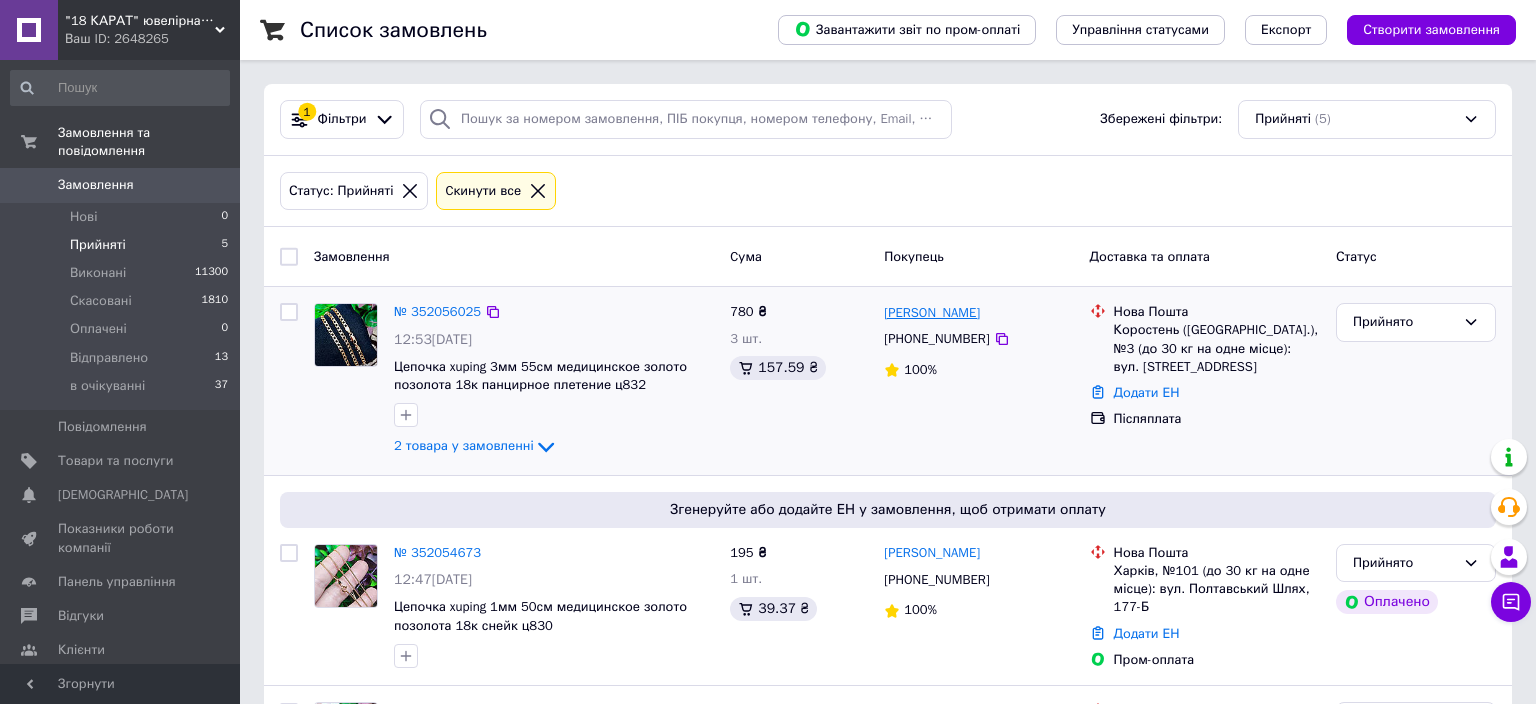 click on "[PERSON_NAME]" at bounding box center (932, 313) 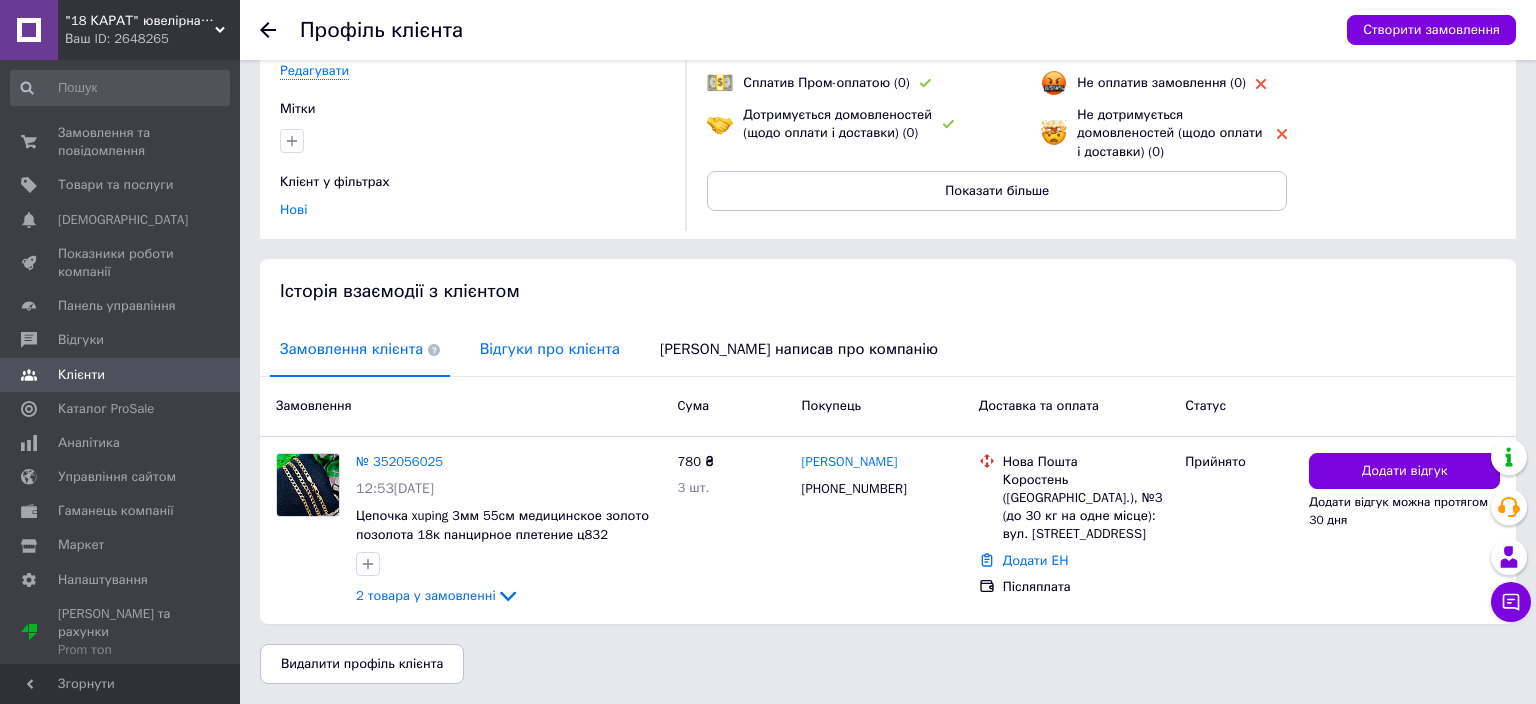 click on "Відгуки про клієнта" at bounding box center [550, 349] 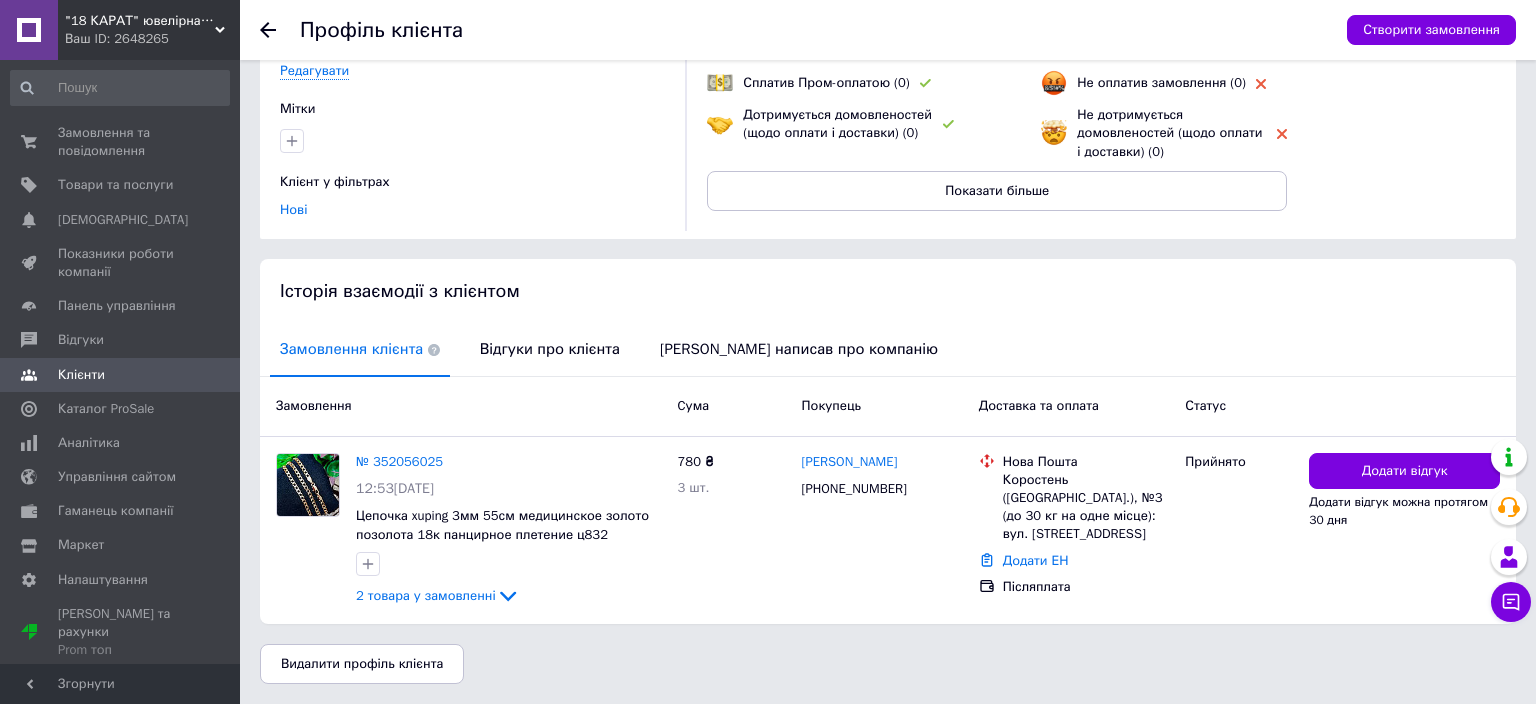 scroll, scrollTop: 96, scrollLeft: 0, axis: vertical 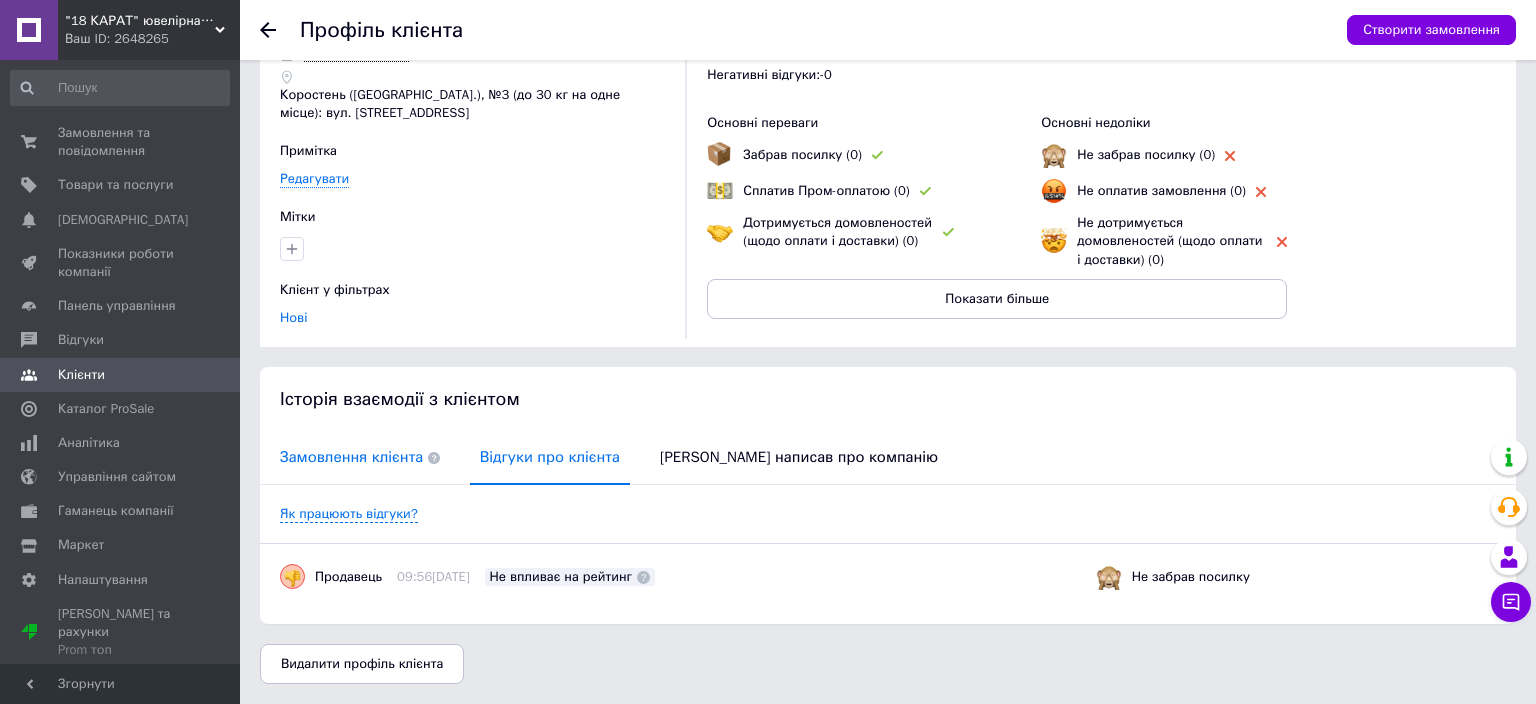 click on "Замовлення клієнта" at bounding box center (360, 457) 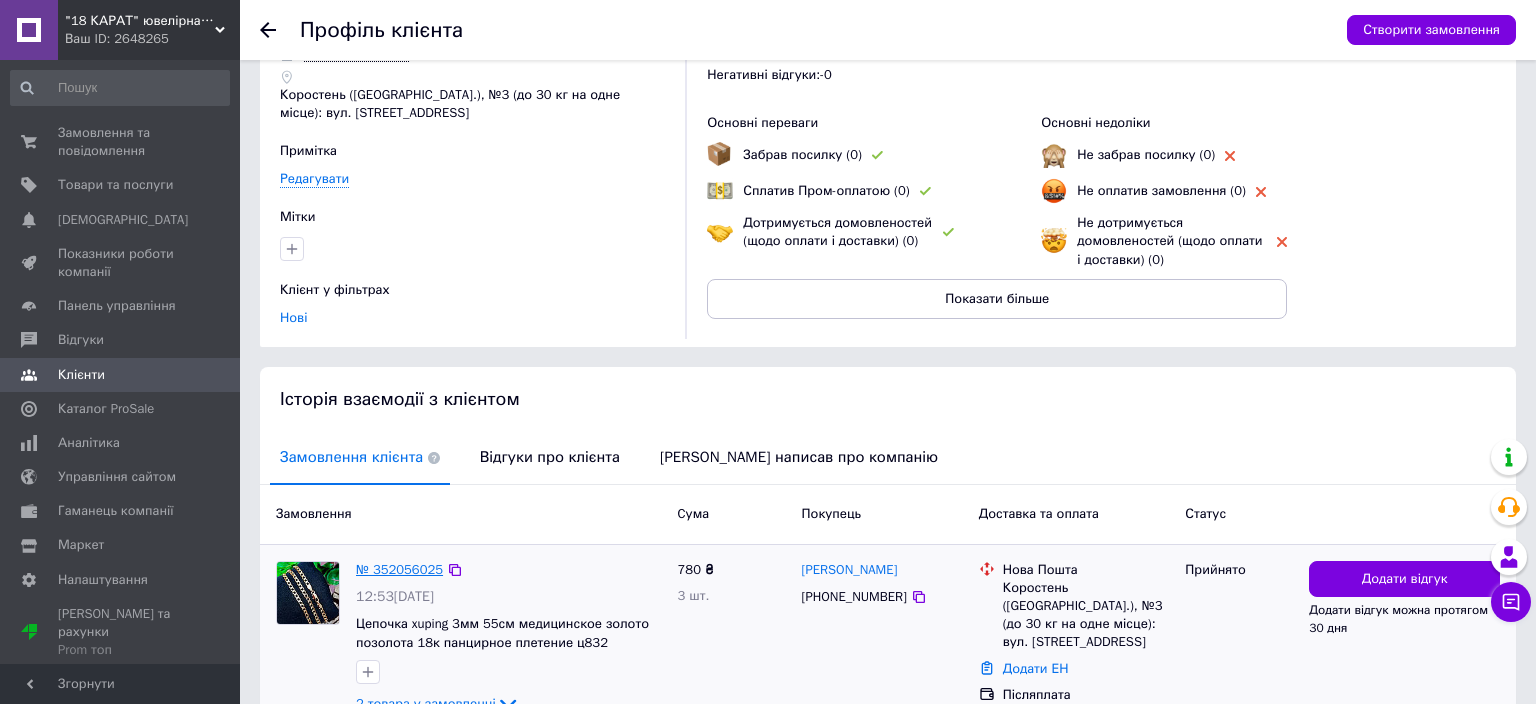 click on "№ 352056025" at bounding box center (399, 569) 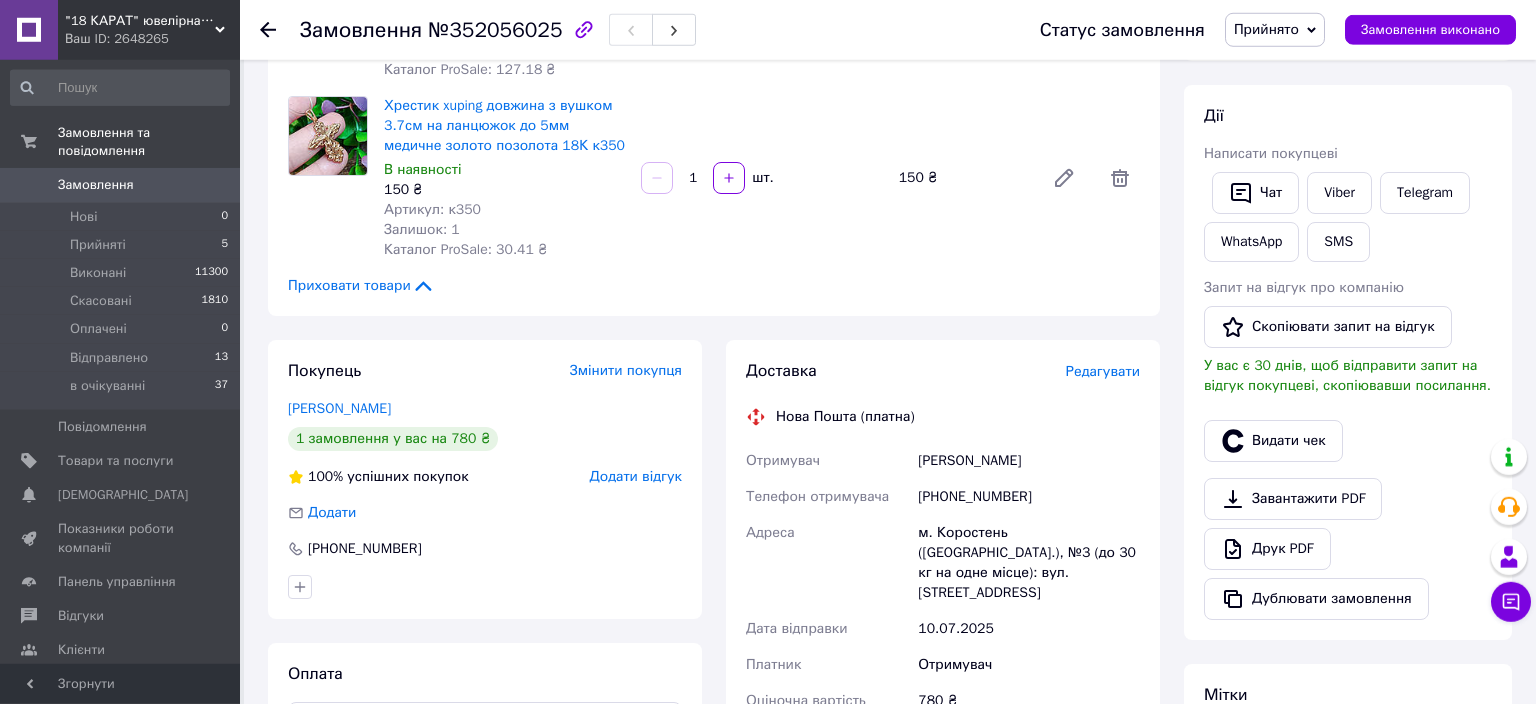 scroll, scrollTop: 0, scrollLeft: 0, axis: both 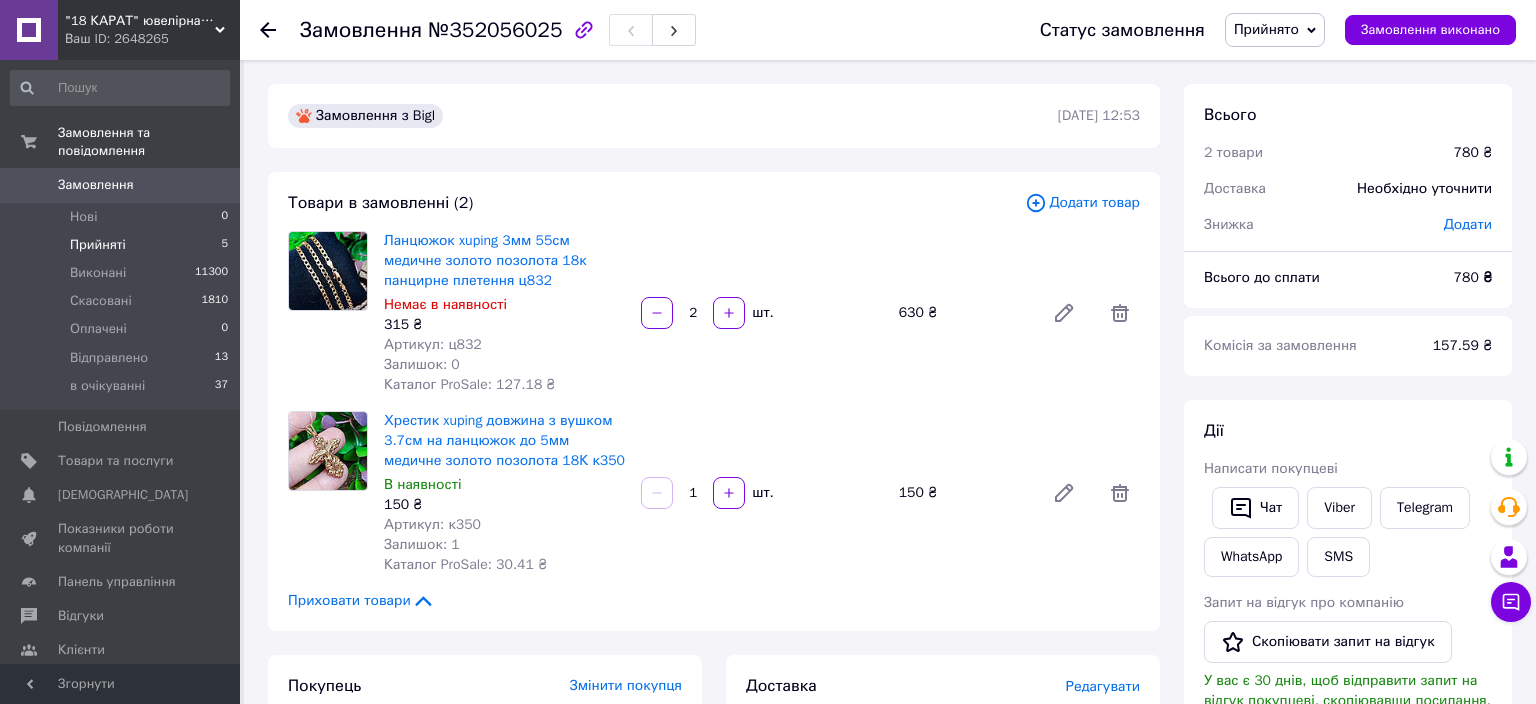 click on "Прийняті 5" at bounding box center (120, 245) 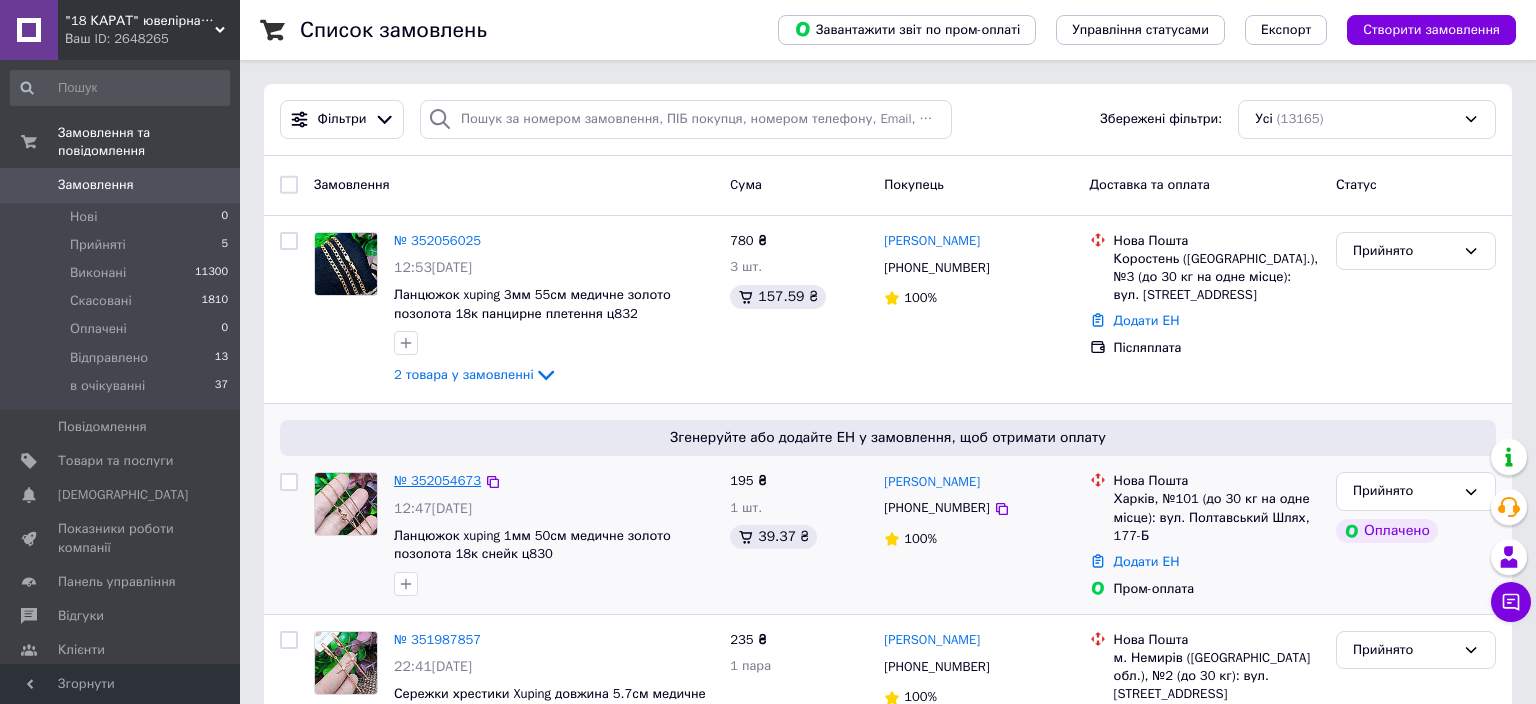 click on "№ 352054673" at bounding box center (437, 480) 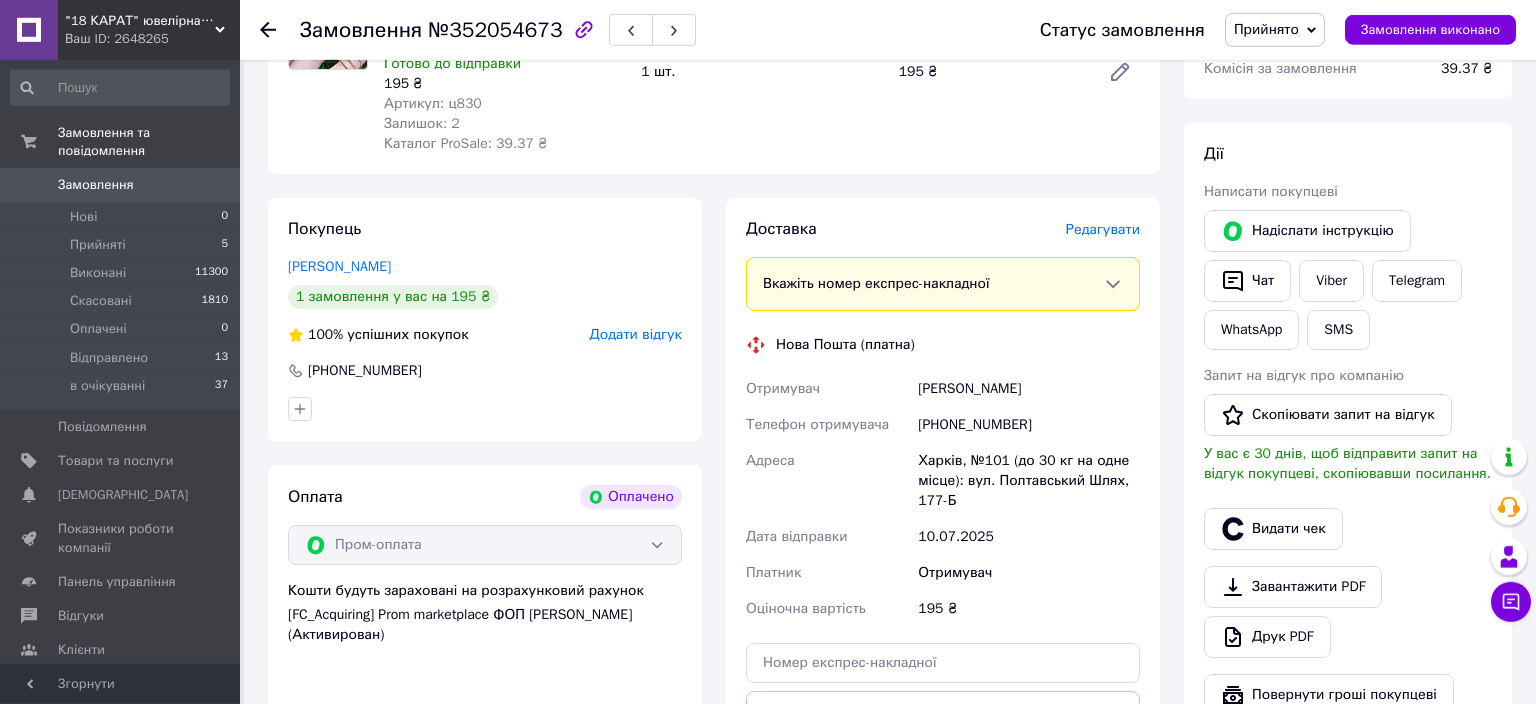 scroll, scrollTop: 316, scrollLeft: 0, axis: vertical 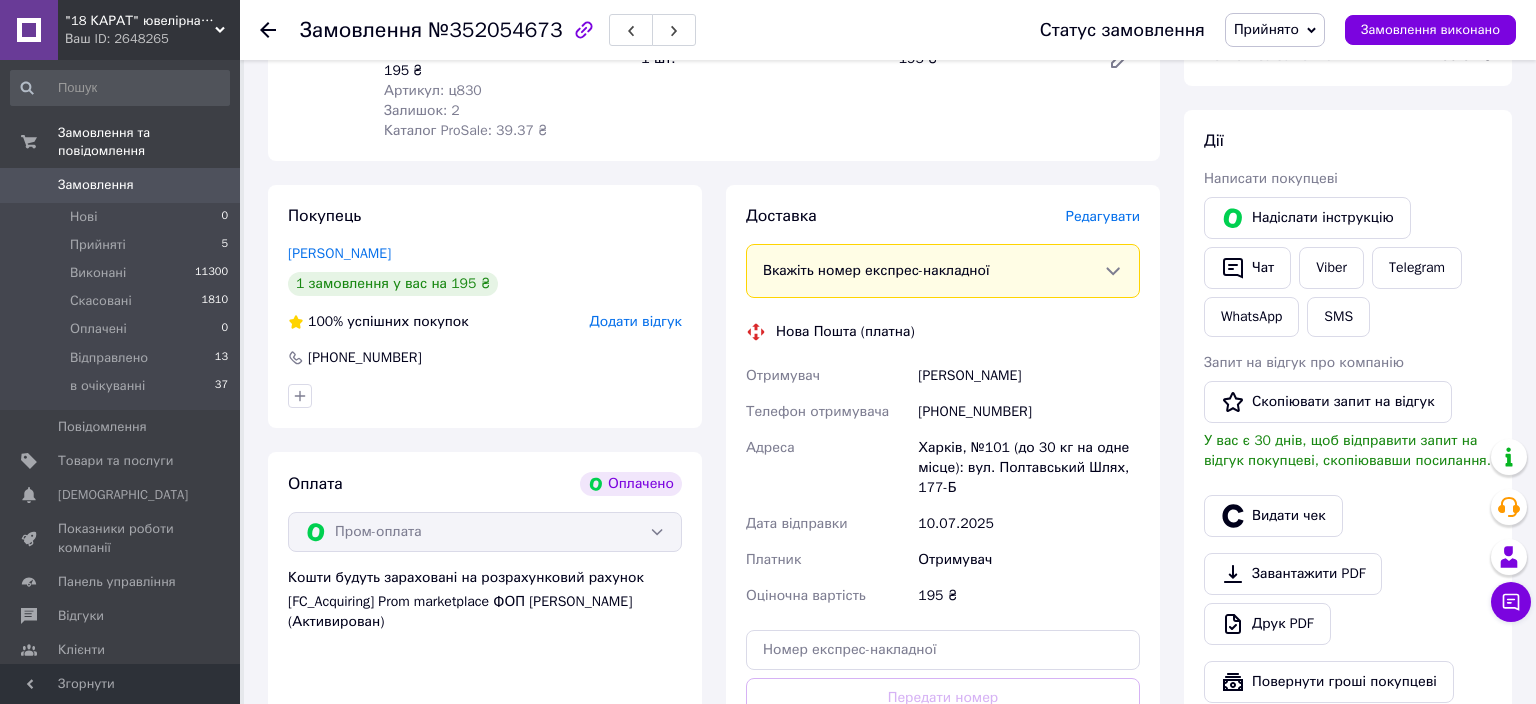 click on "Редагувати" at bounding box center [1103, 216] 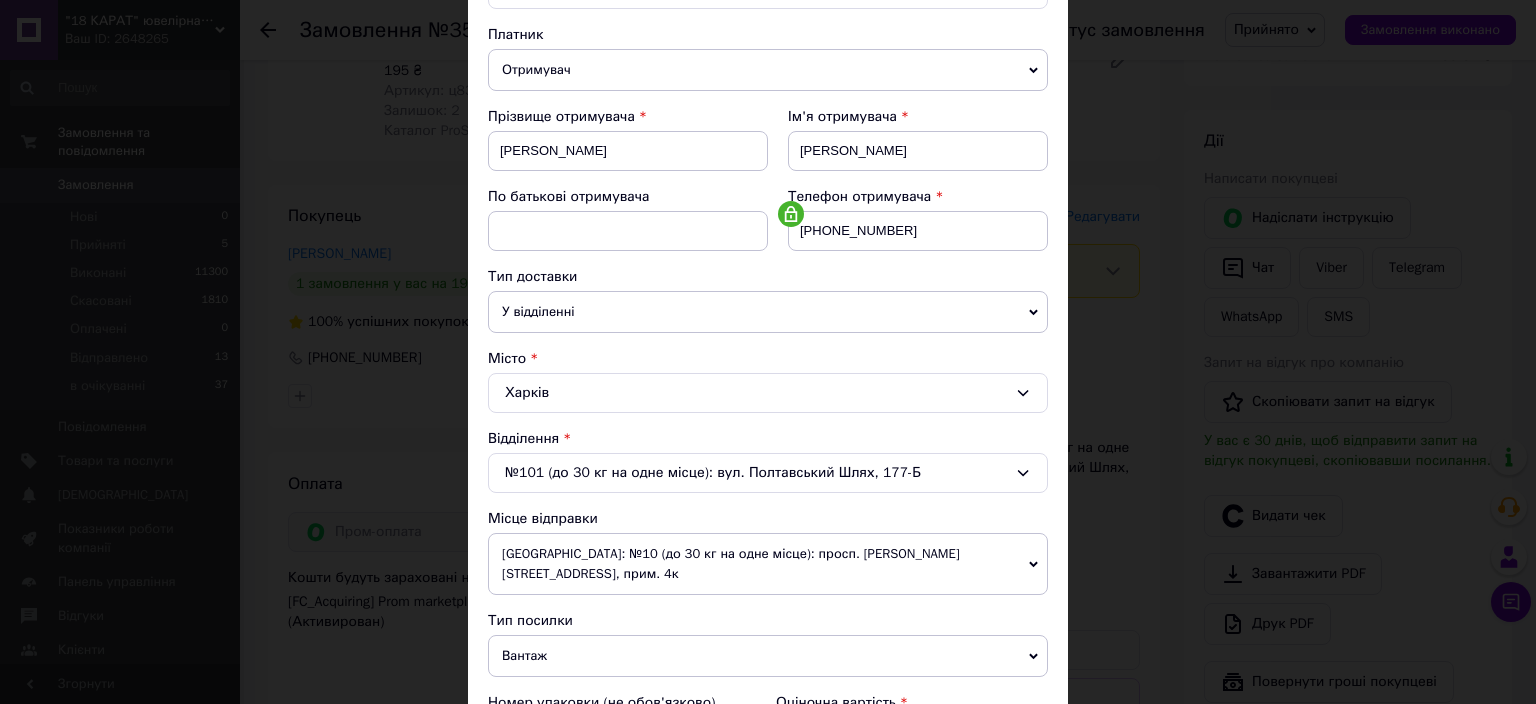 scroll, scrollTop: 442, scrollLeft: 0, axis: vertical 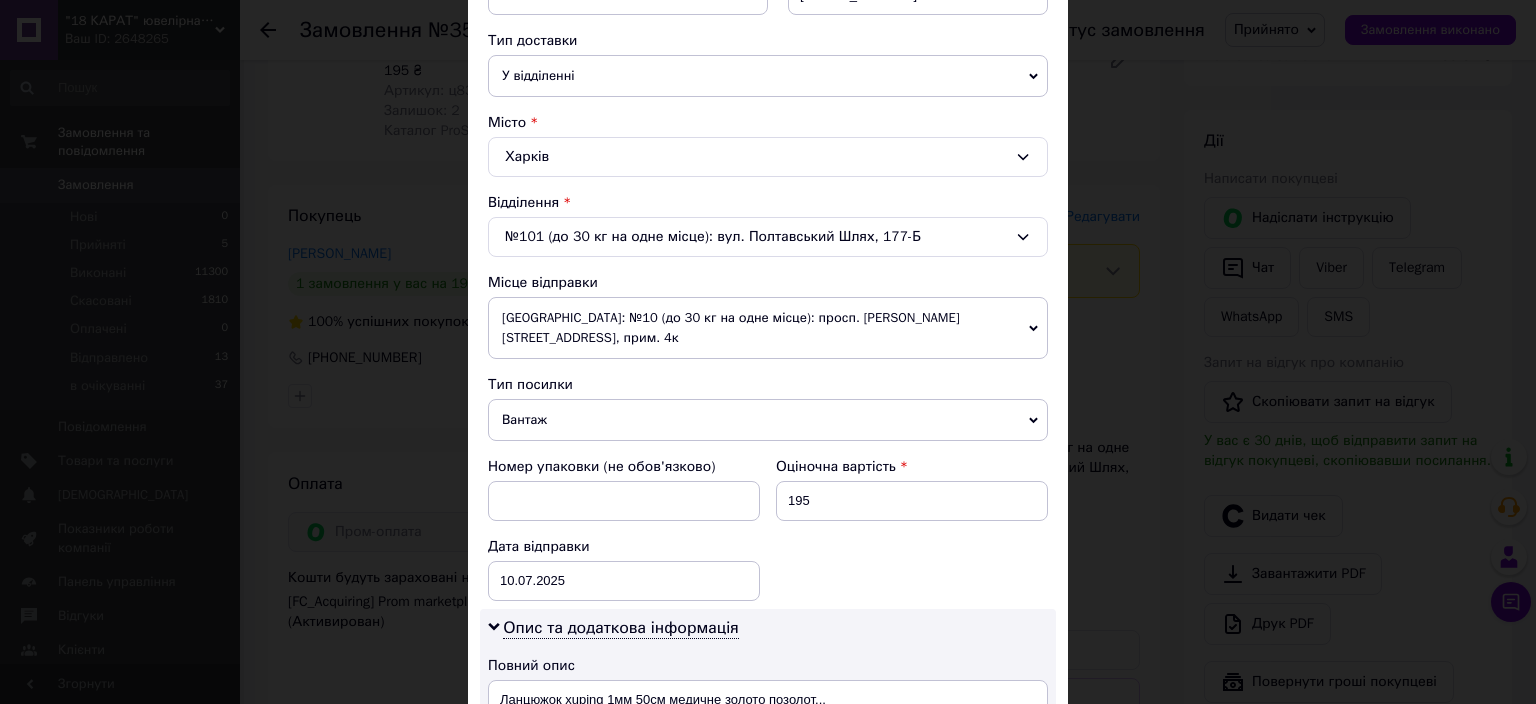 click on "Вантаж" at bounding box center (768, 420) 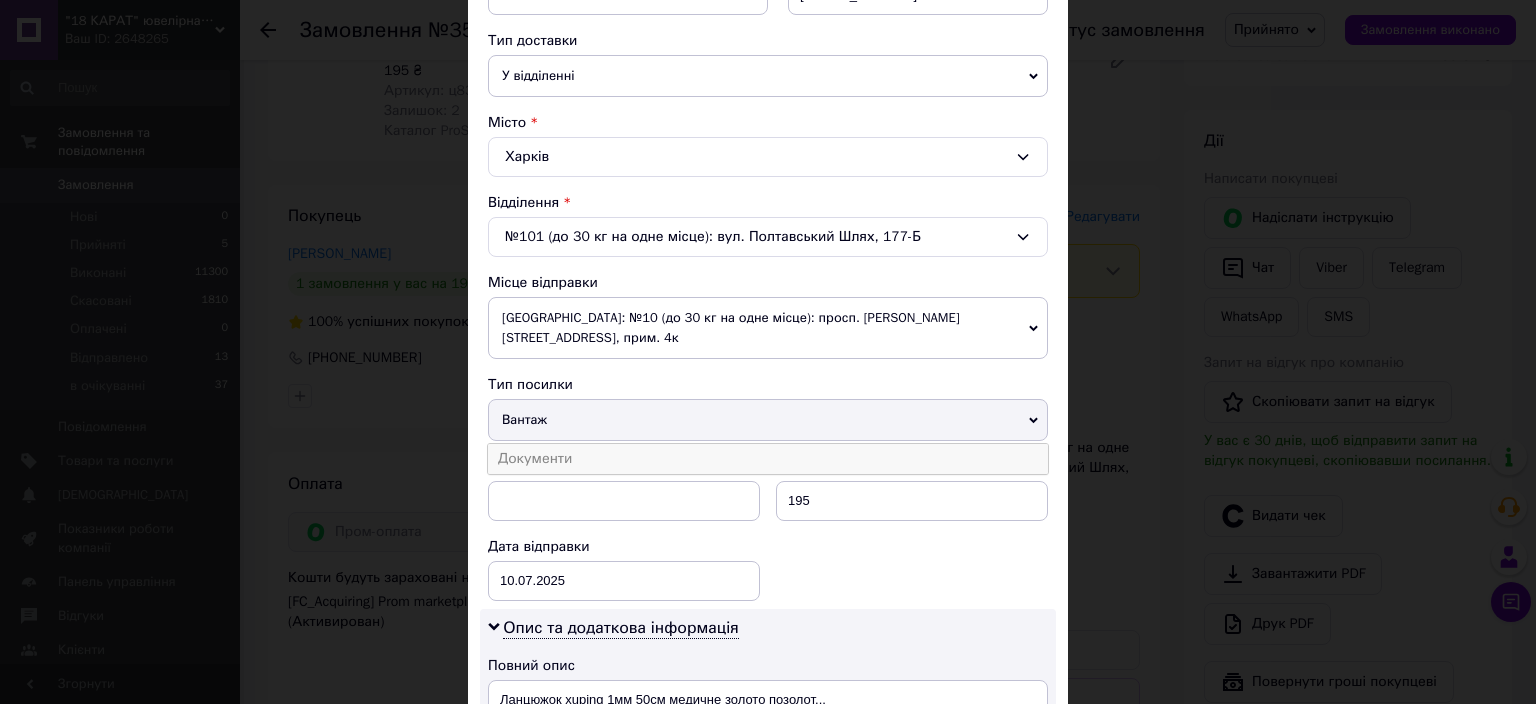 click on "Документи" at bounding box center [768, 459] 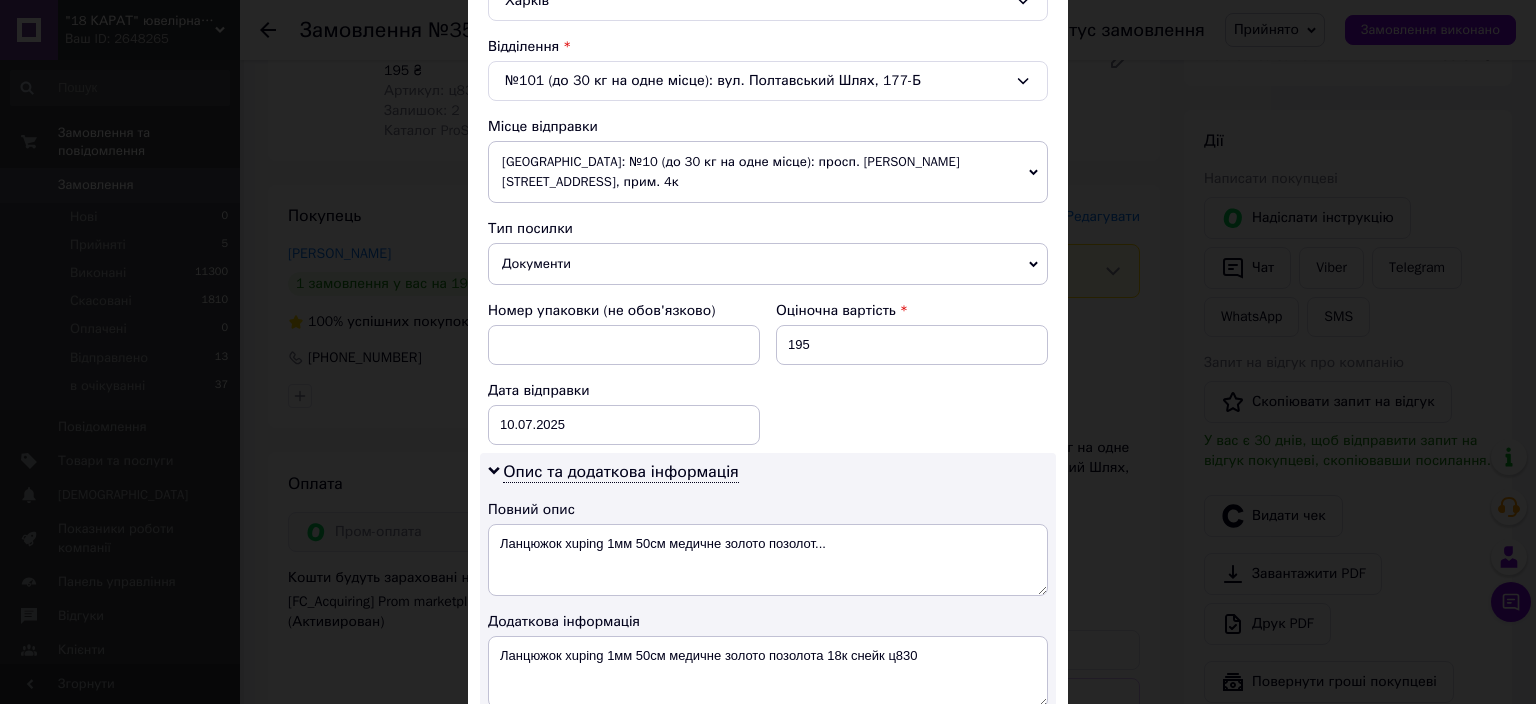 scroll, scrollTop: 773, scrollLeft: 0, axis: vertical 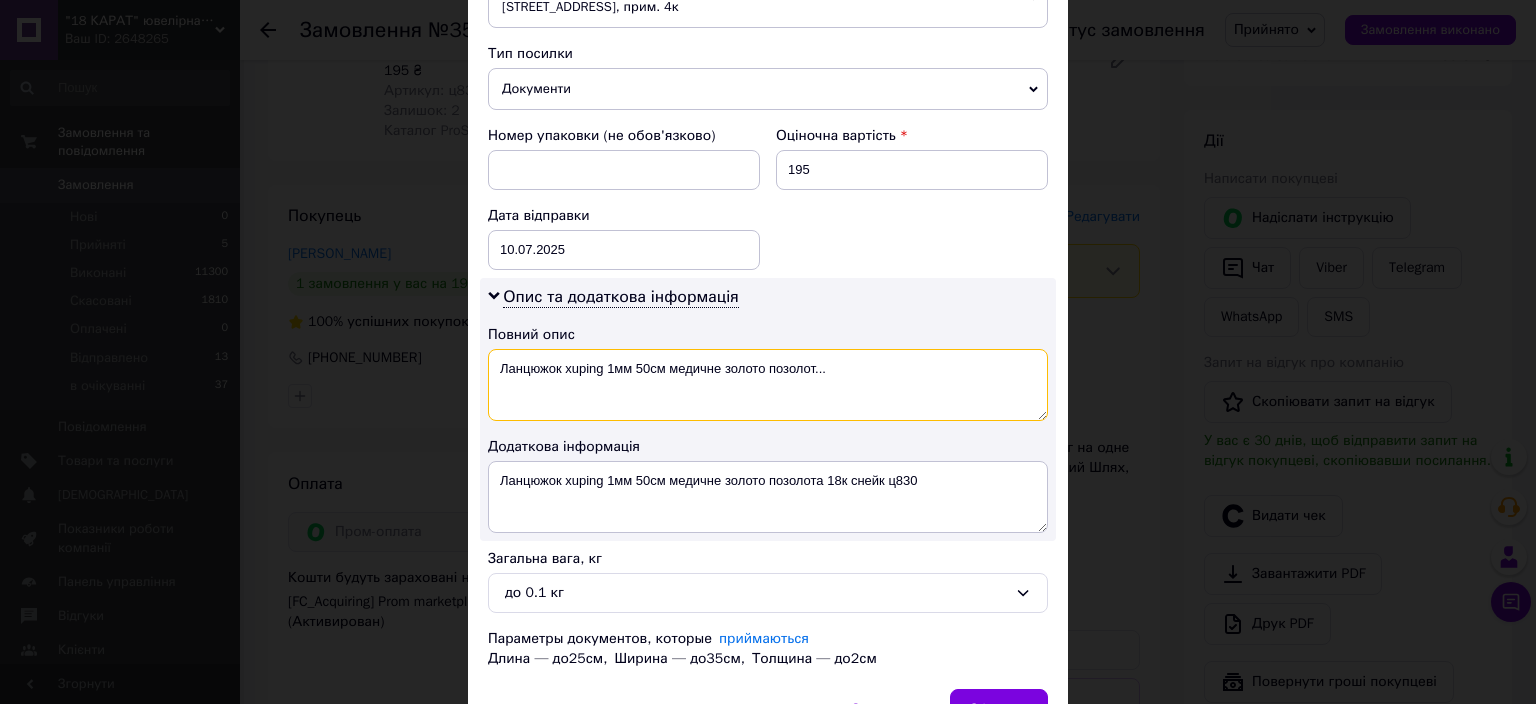 drag, startPoint x: 819, startPoint y: 354, endPoint x: 490, endPoint y: 375, distance: 329.66953 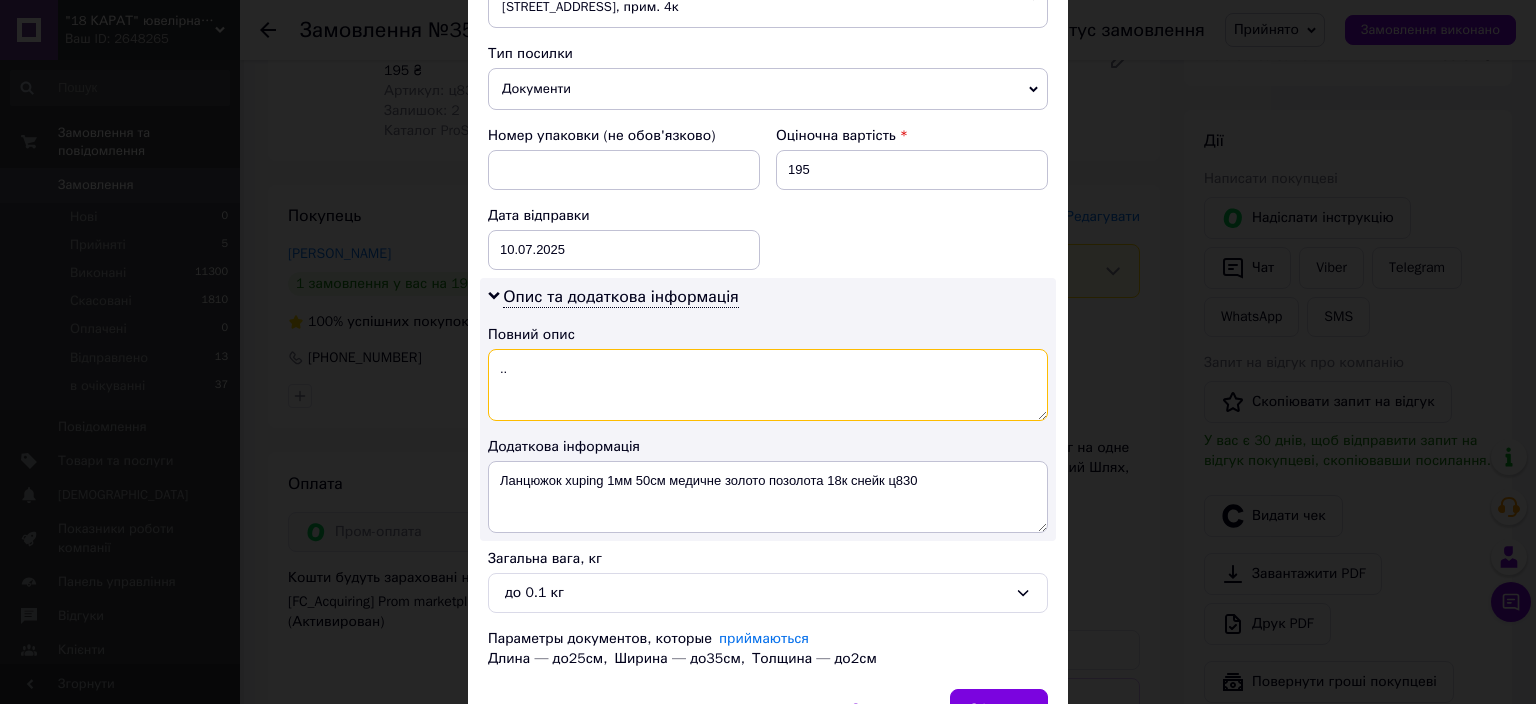 type on ".." 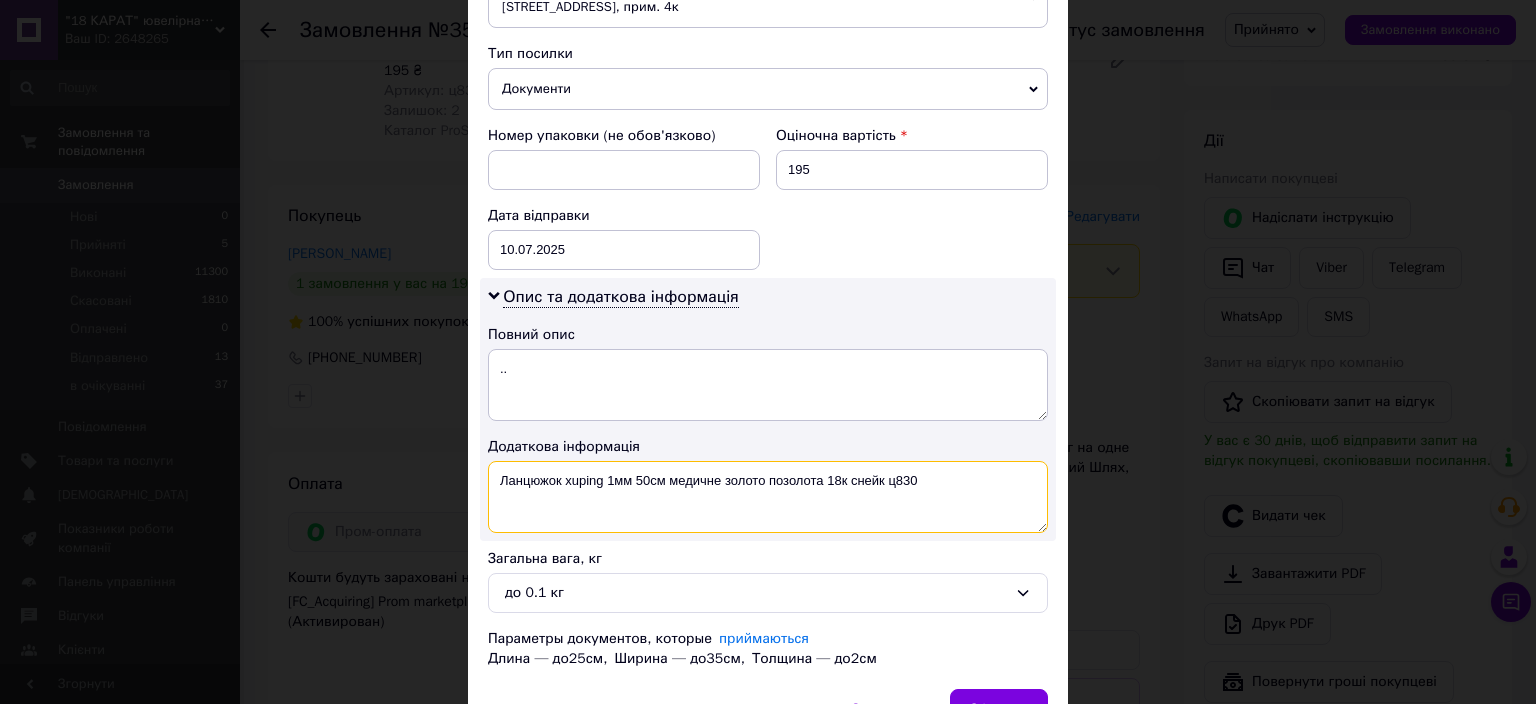 click on "Ланцюжок xuping 1мм 50см медичне золото позолота 18к снейк ц830" at bounding box center (768, 497) 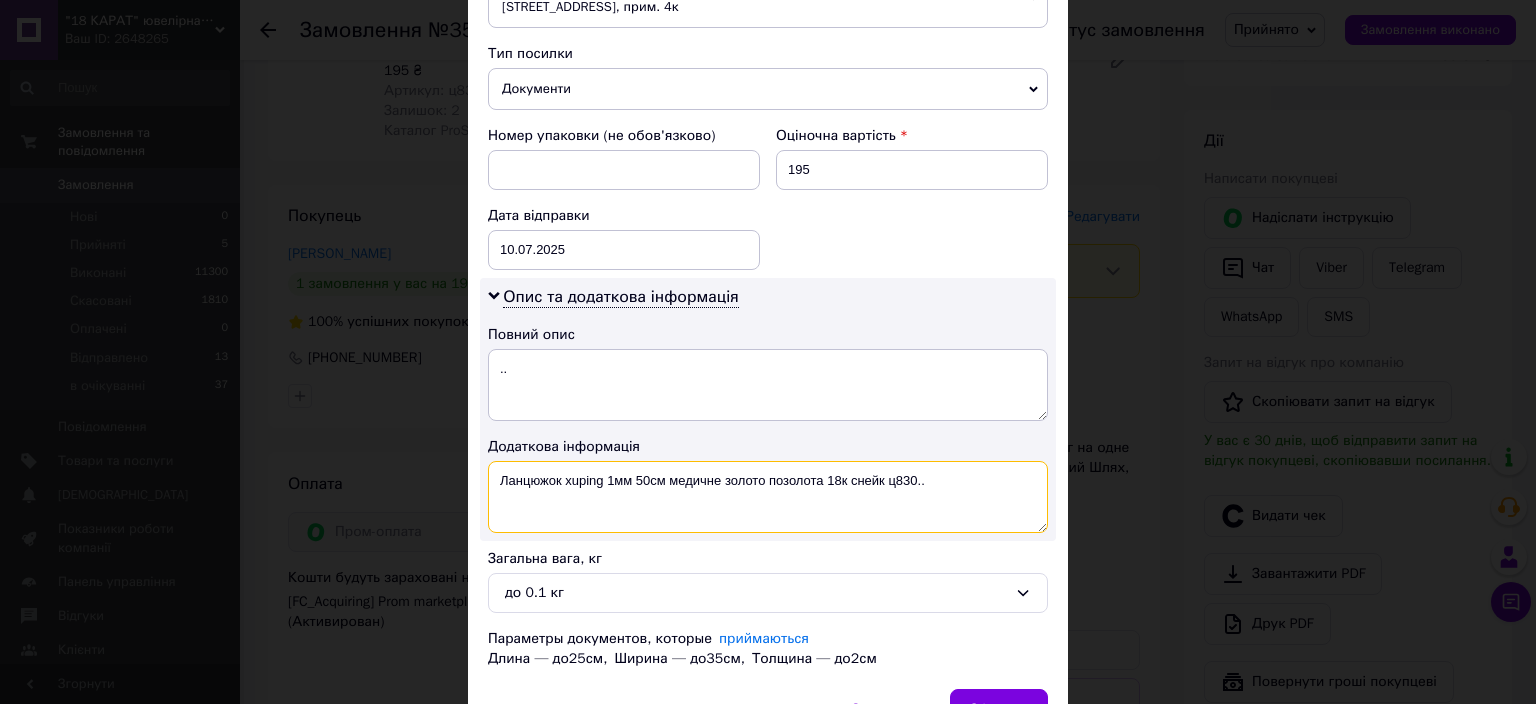 drag, startPoint x: 918, startPoint y: 472, endPoint x: 478, endPoint y: 450, distance: 440.54965 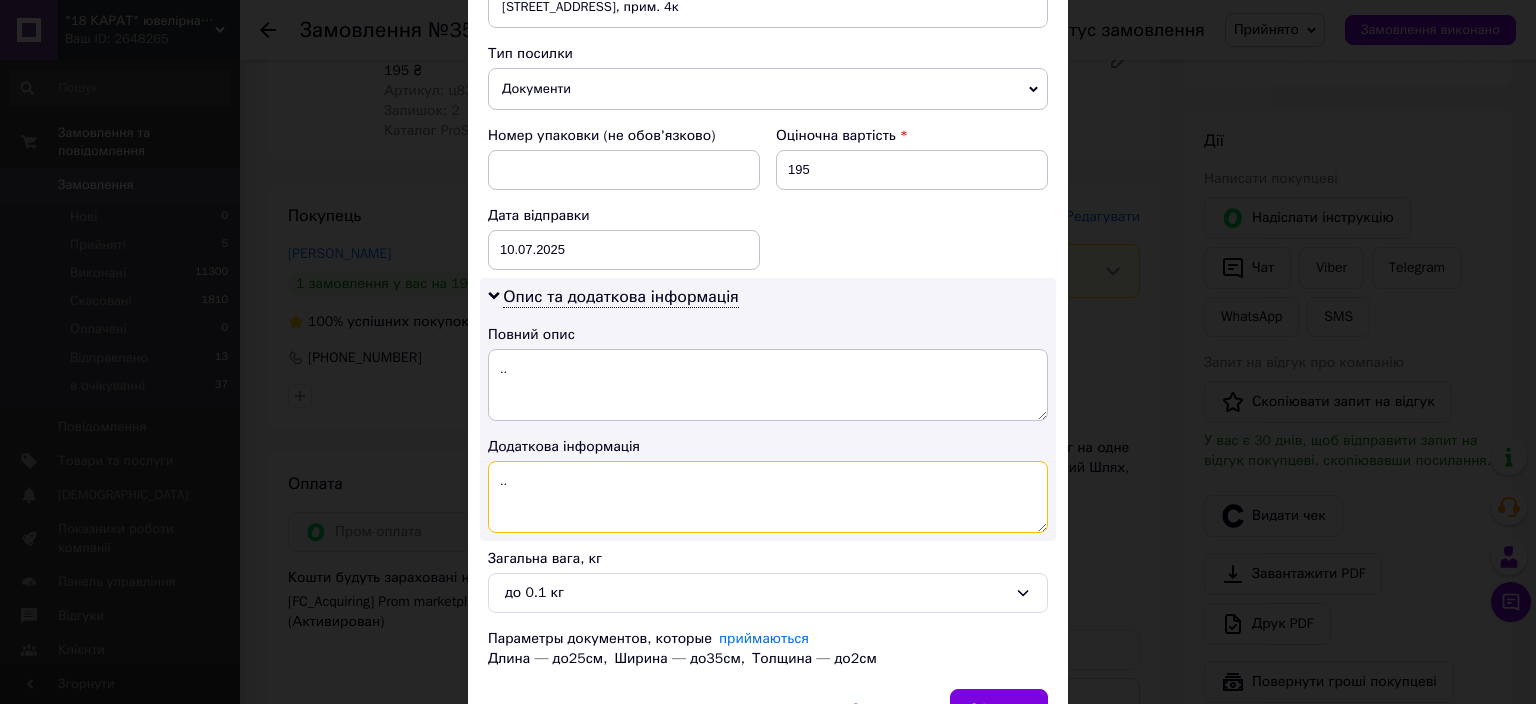 scroll, scrollTop: 882, scrollLeft: 0, axis: vertical 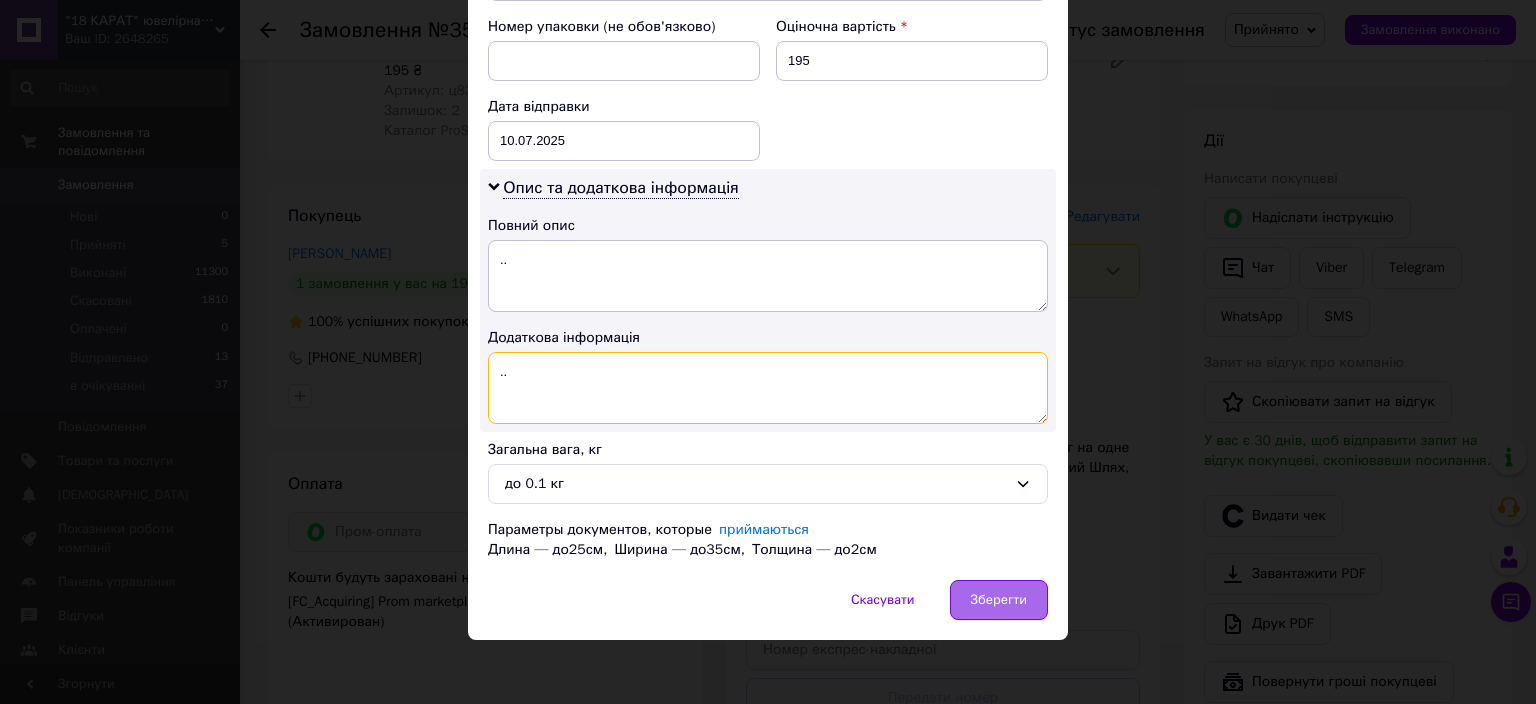 type on ".." 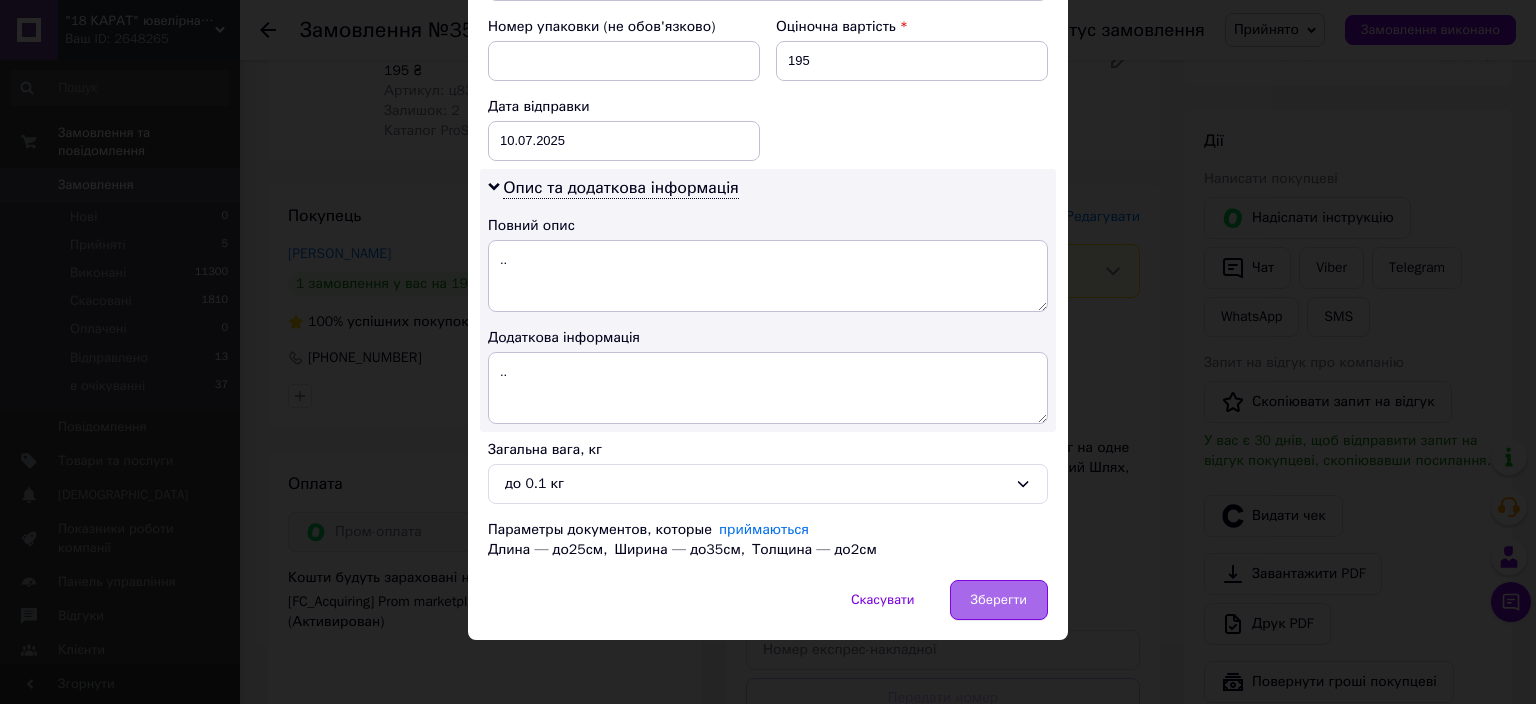 click on "Зберегти" at bounding box center [999, 600] 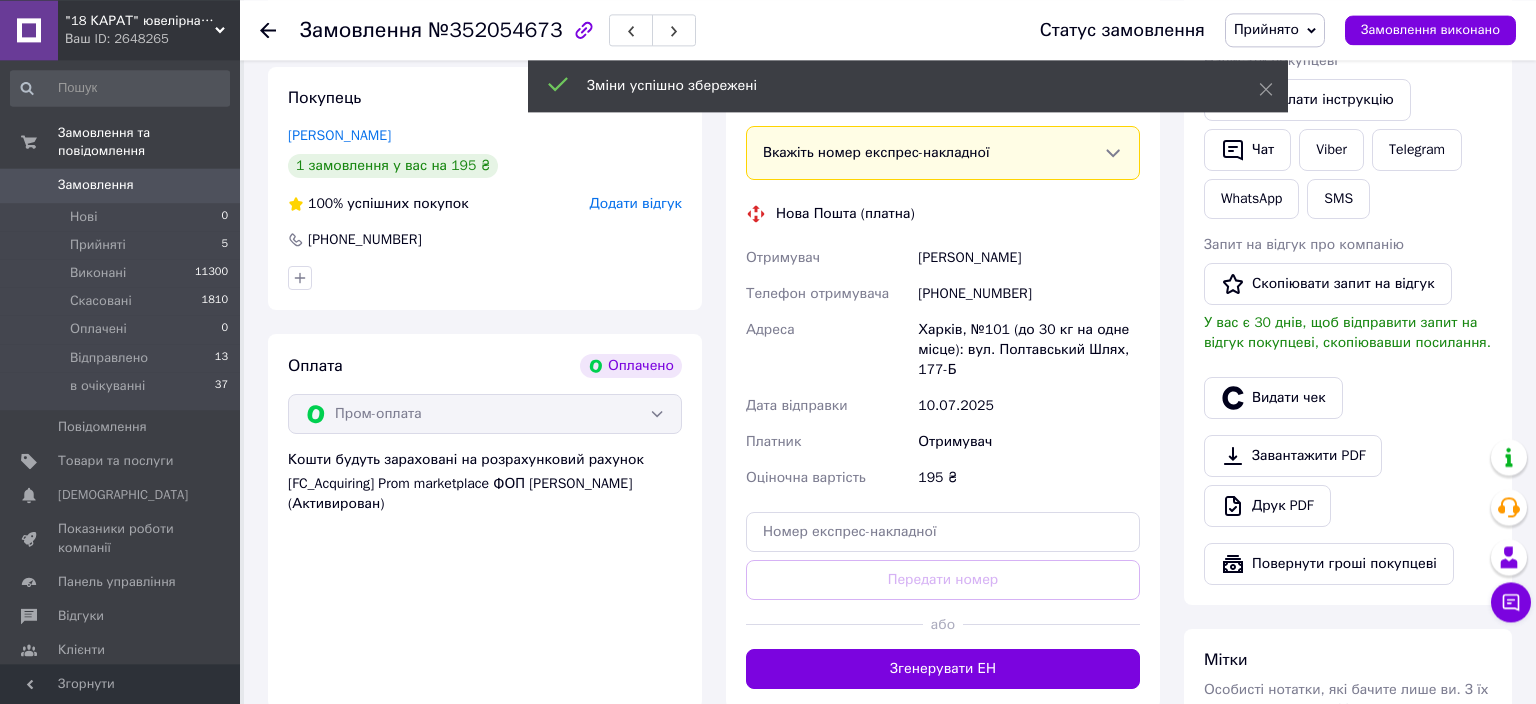 scroll, scrollTop: 528, scrollLeft: 0, axis: vertical 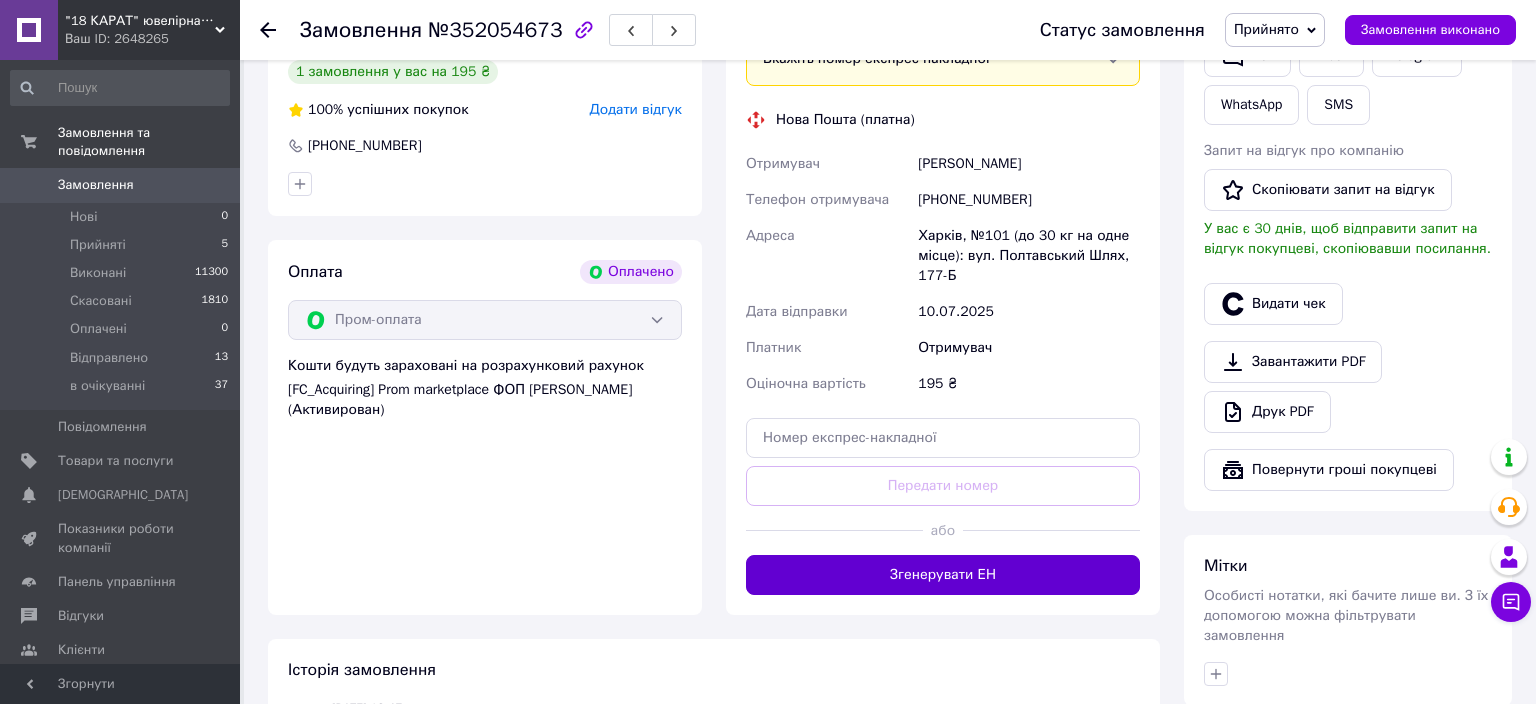 click on "Згенерувати ЕН" at bounding box center (943, 575) 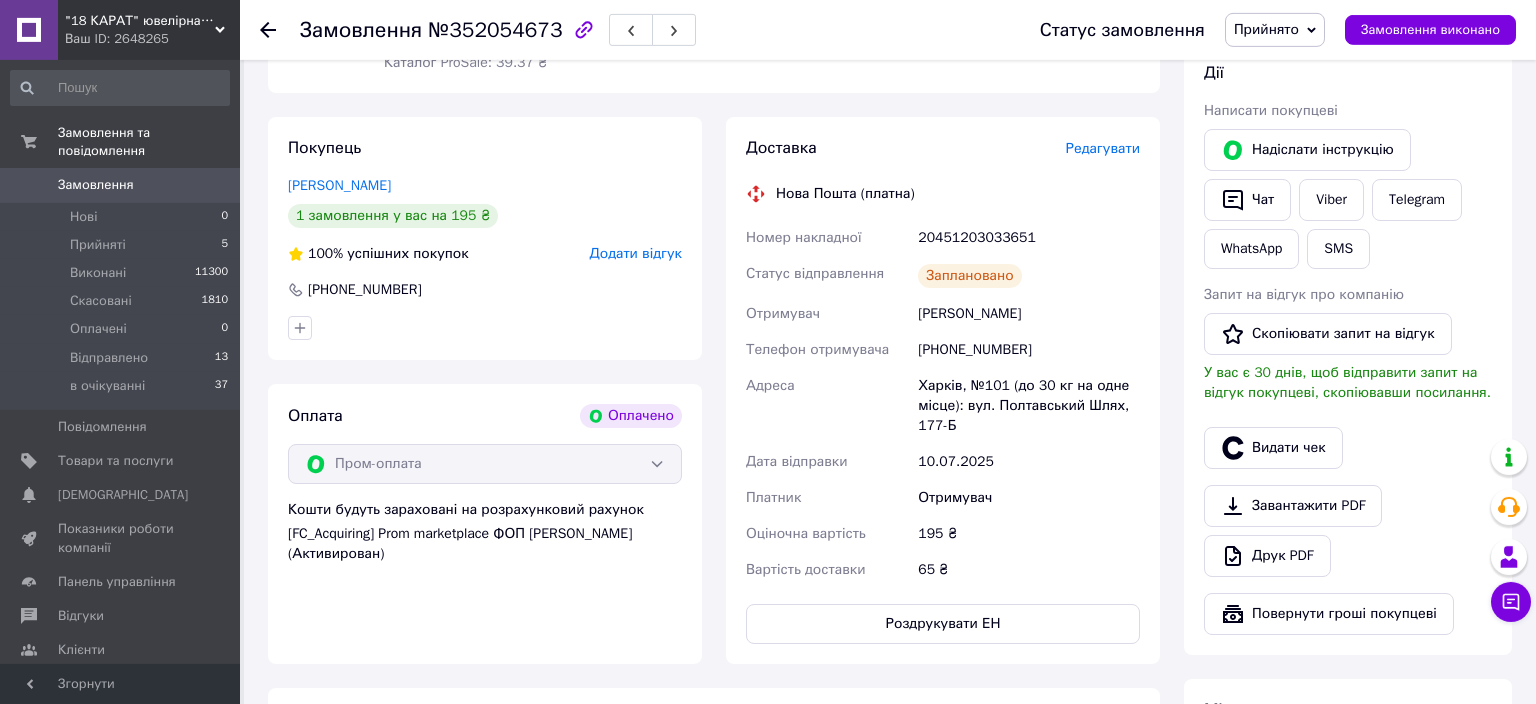 scroll, scrollTop: 211, scrollLeft: 0, axis: vertical 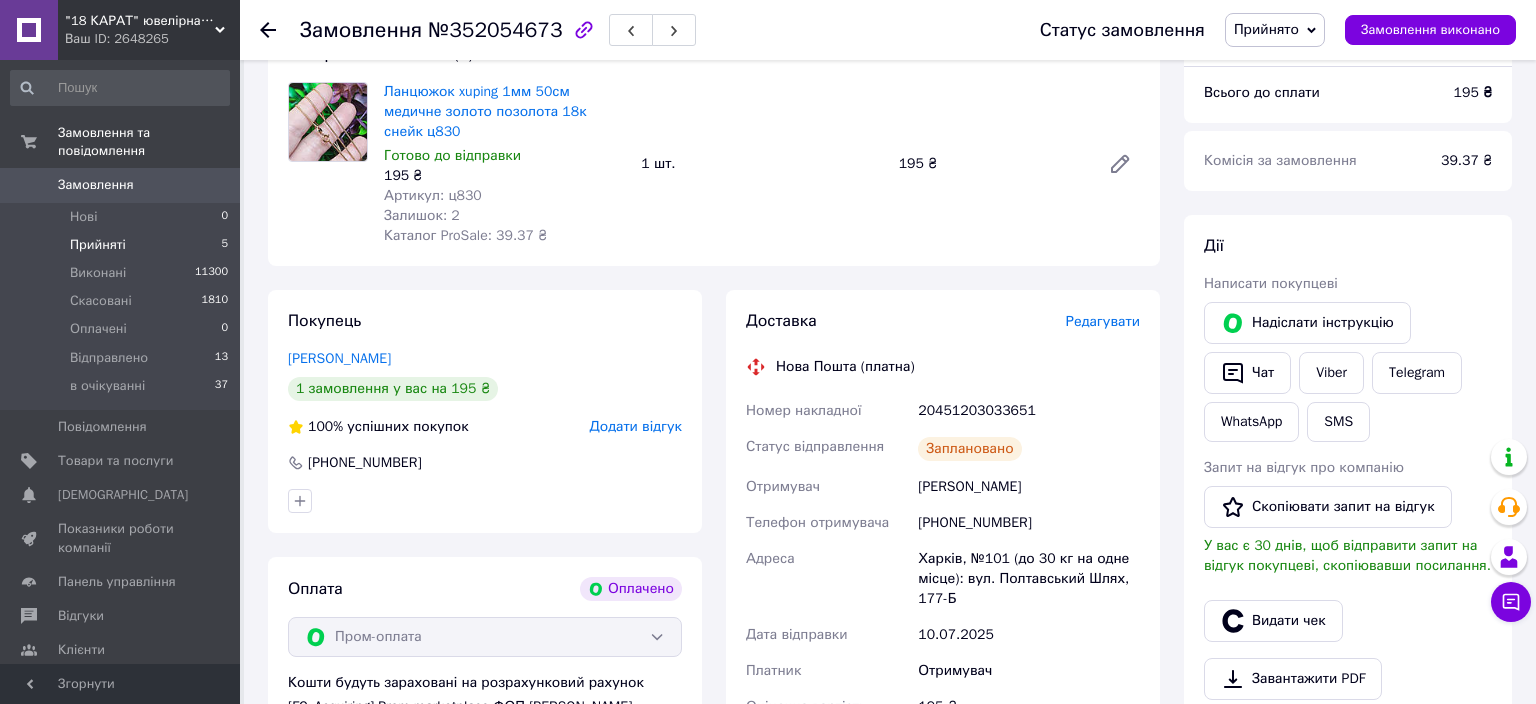 click on "Прийняті 5" at bounding box center (120, 245) 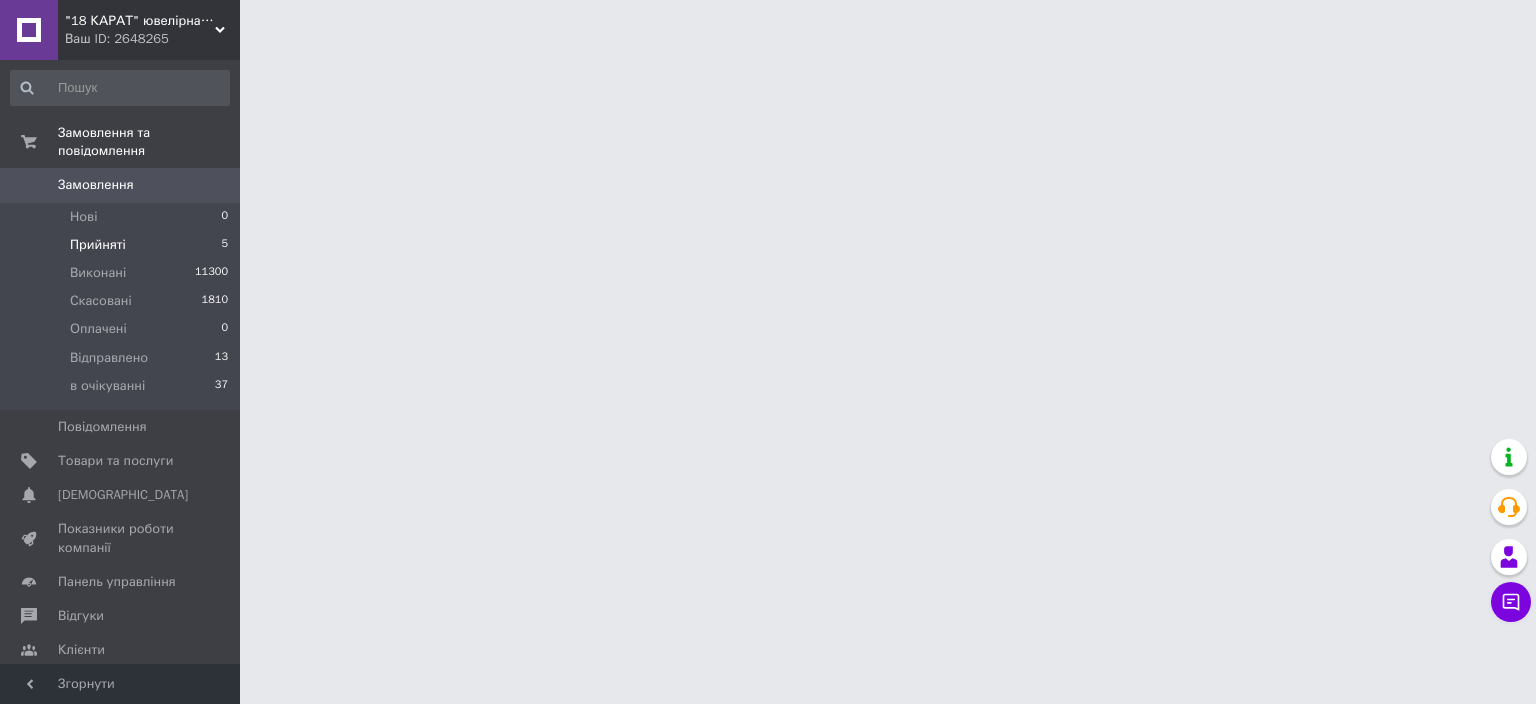 scroll, scrollTop: 0, scrollLeft: 0, axis: both 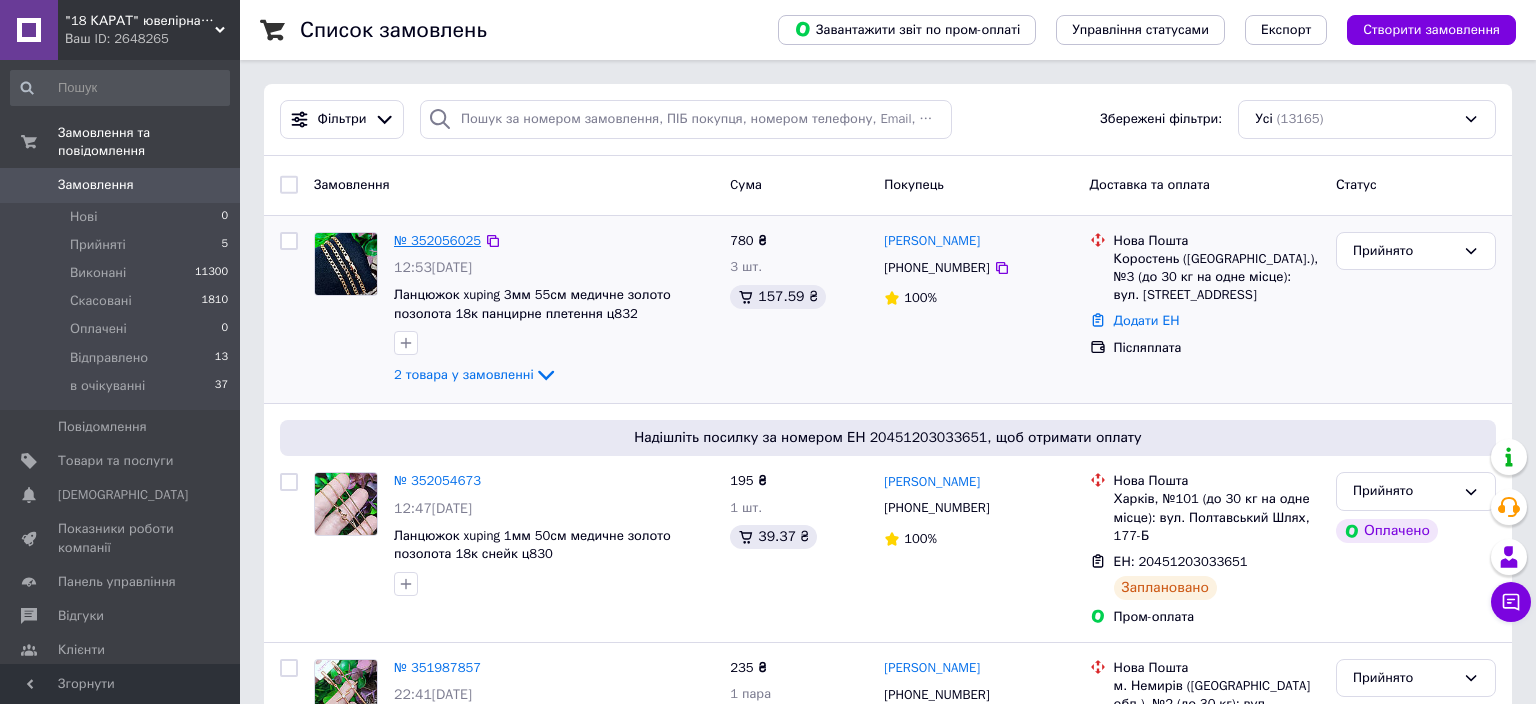 click on "№ 352056025" at bounding box center (437, 240) 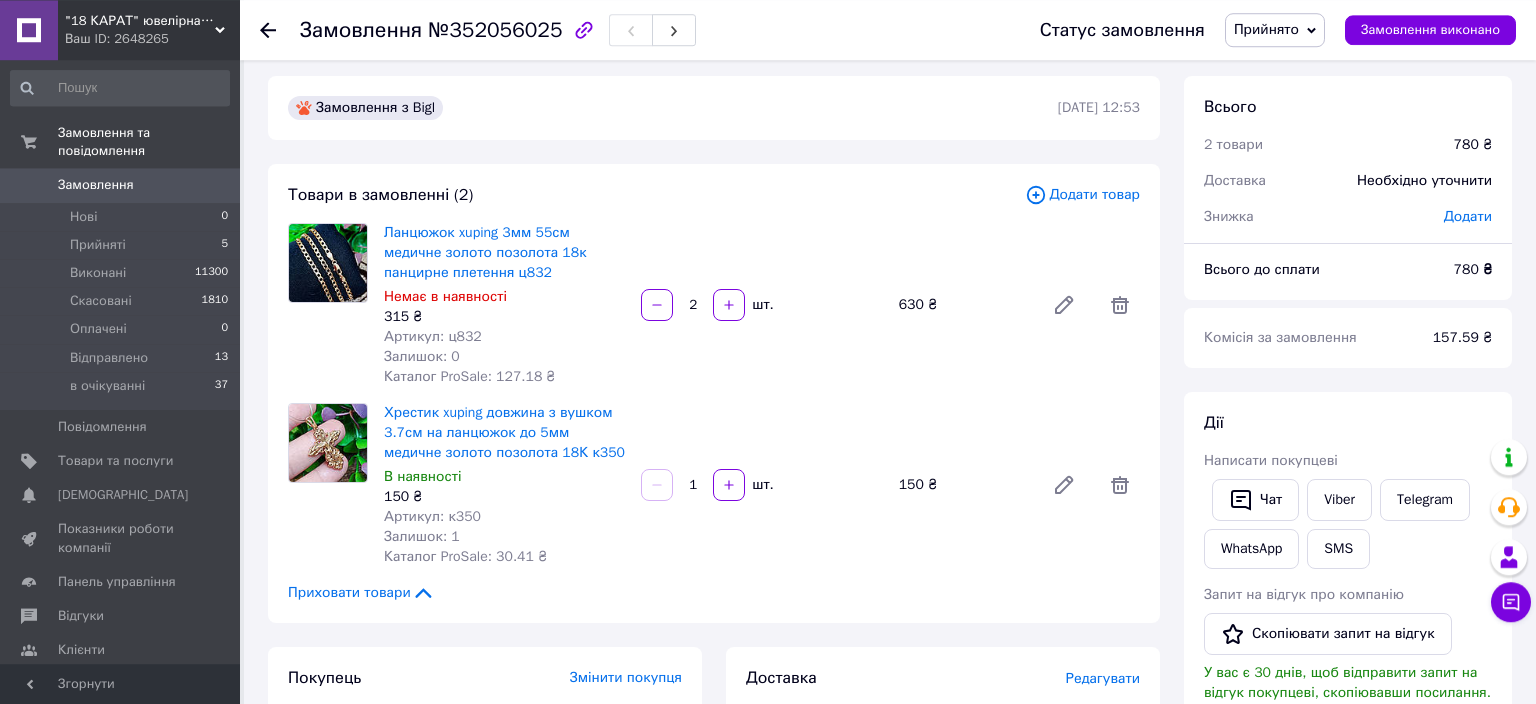 scroll, scrollTop: 0, scrollLeft: 0, axis: both 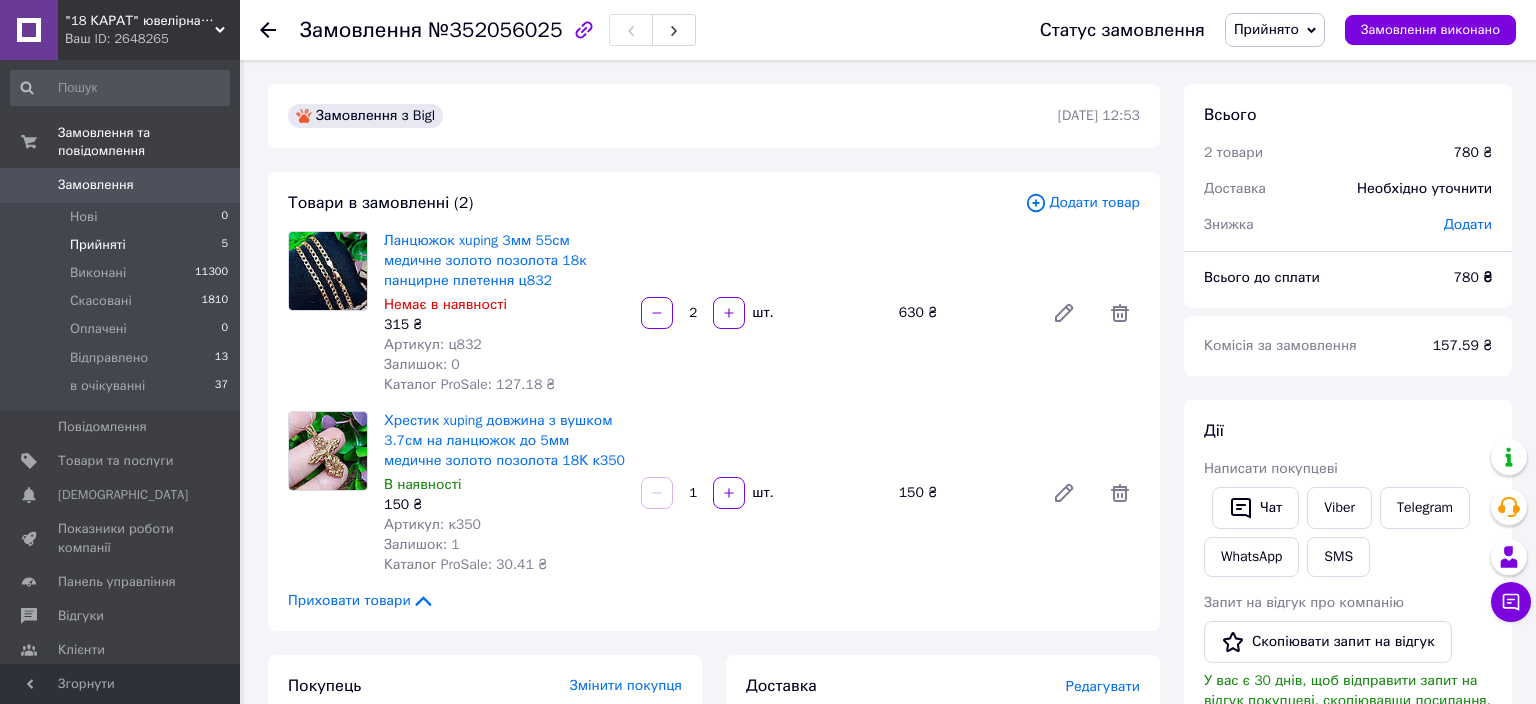 click on "Прийняті 5" at bounding box center (120, 245) 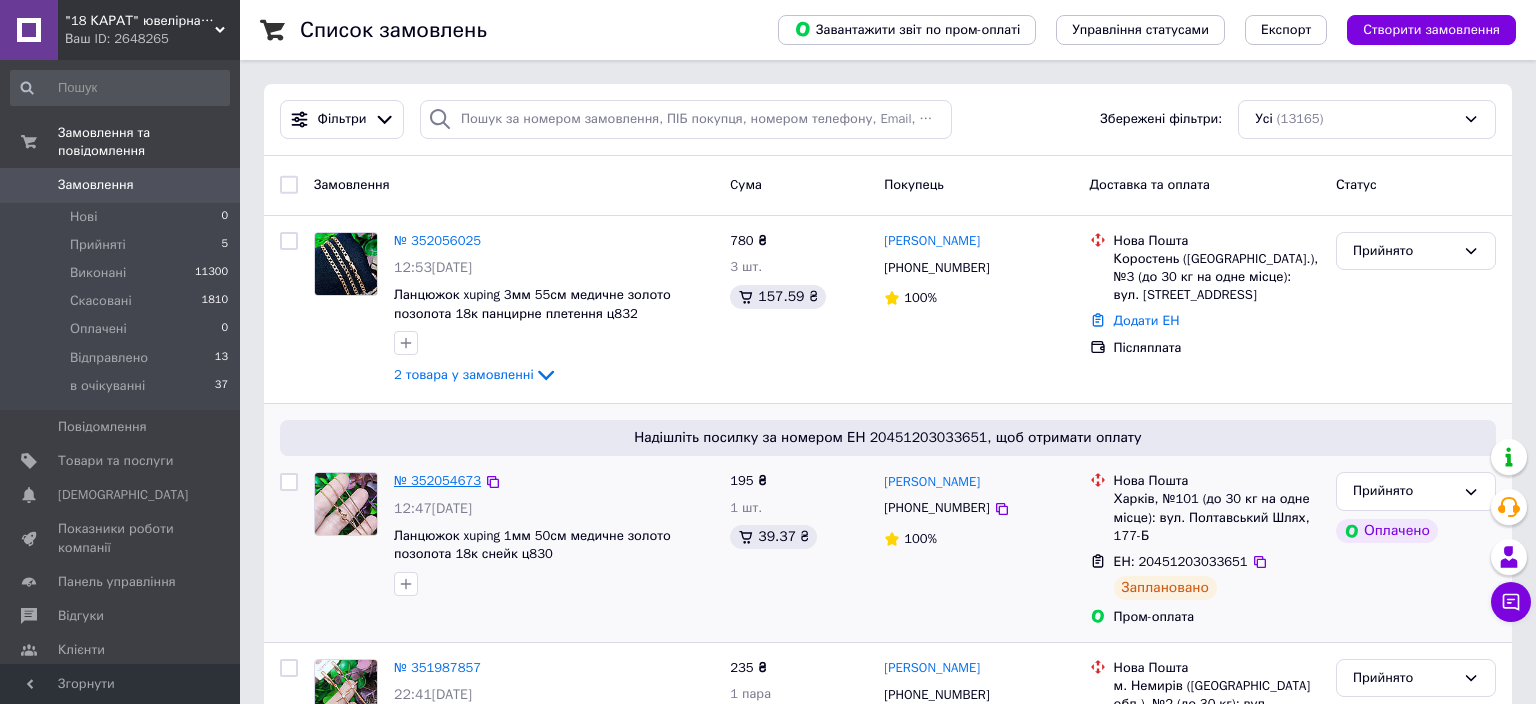 click on "№ 352054673" at bounding box center [437, 480] 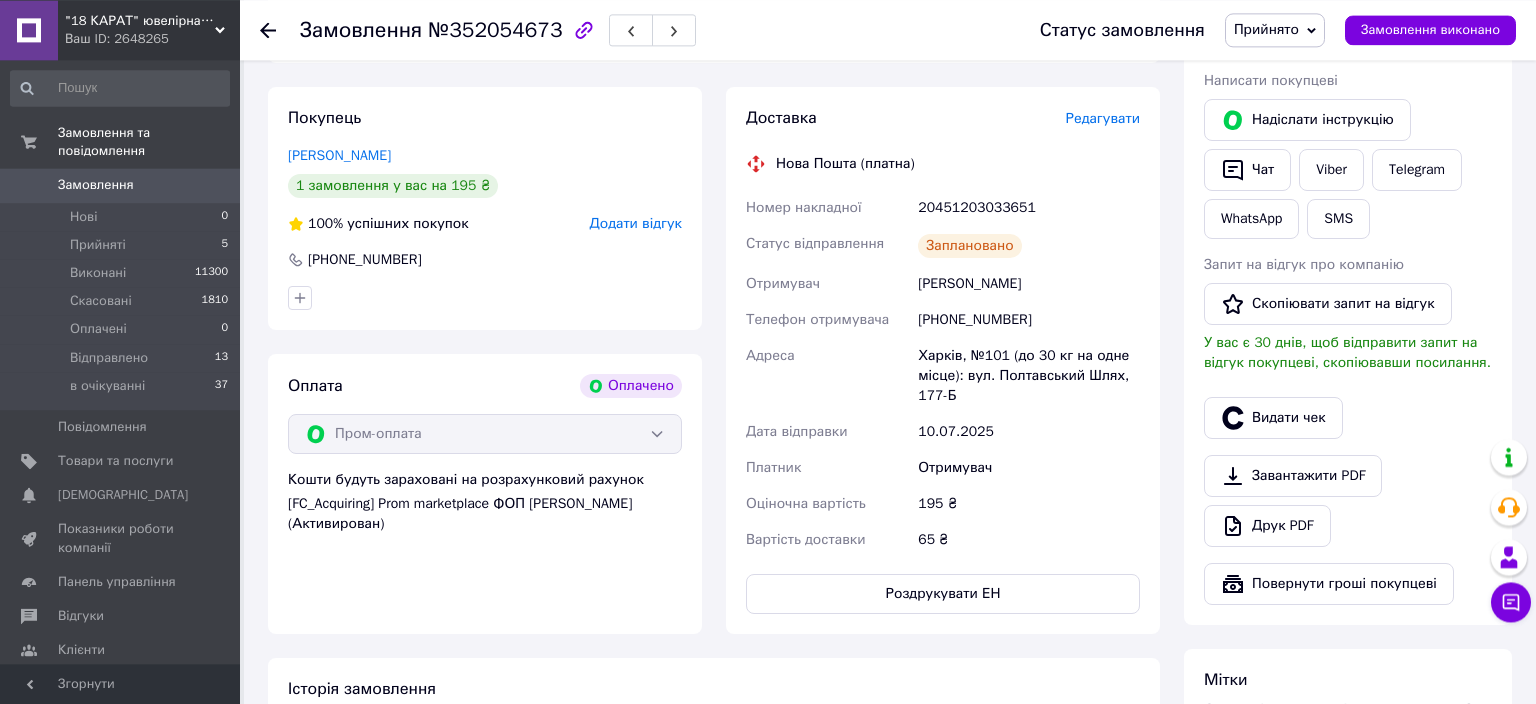 scroll, scrollTop: 422, scrollLeft: 0, axis: vertical 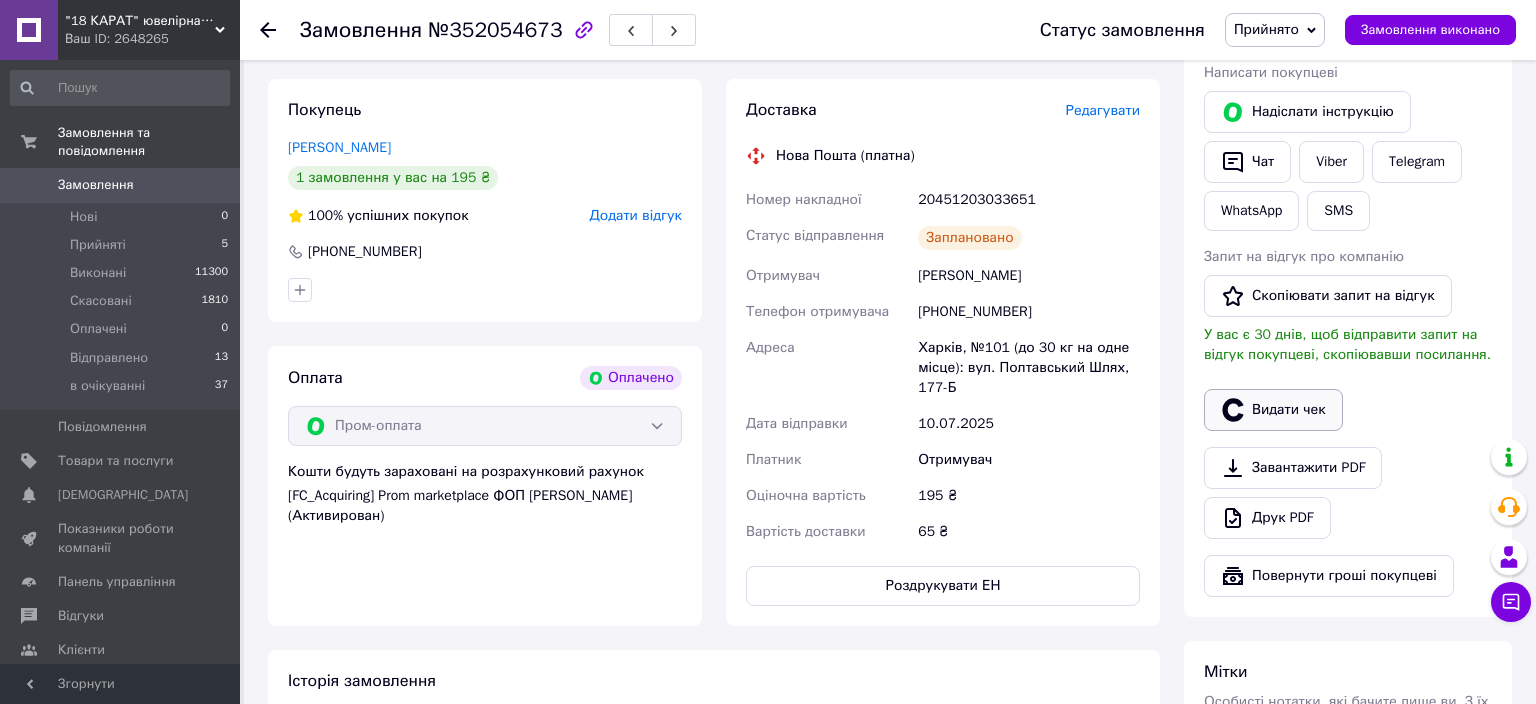 click on "Видати чек" at bounding box center [1273, 410] 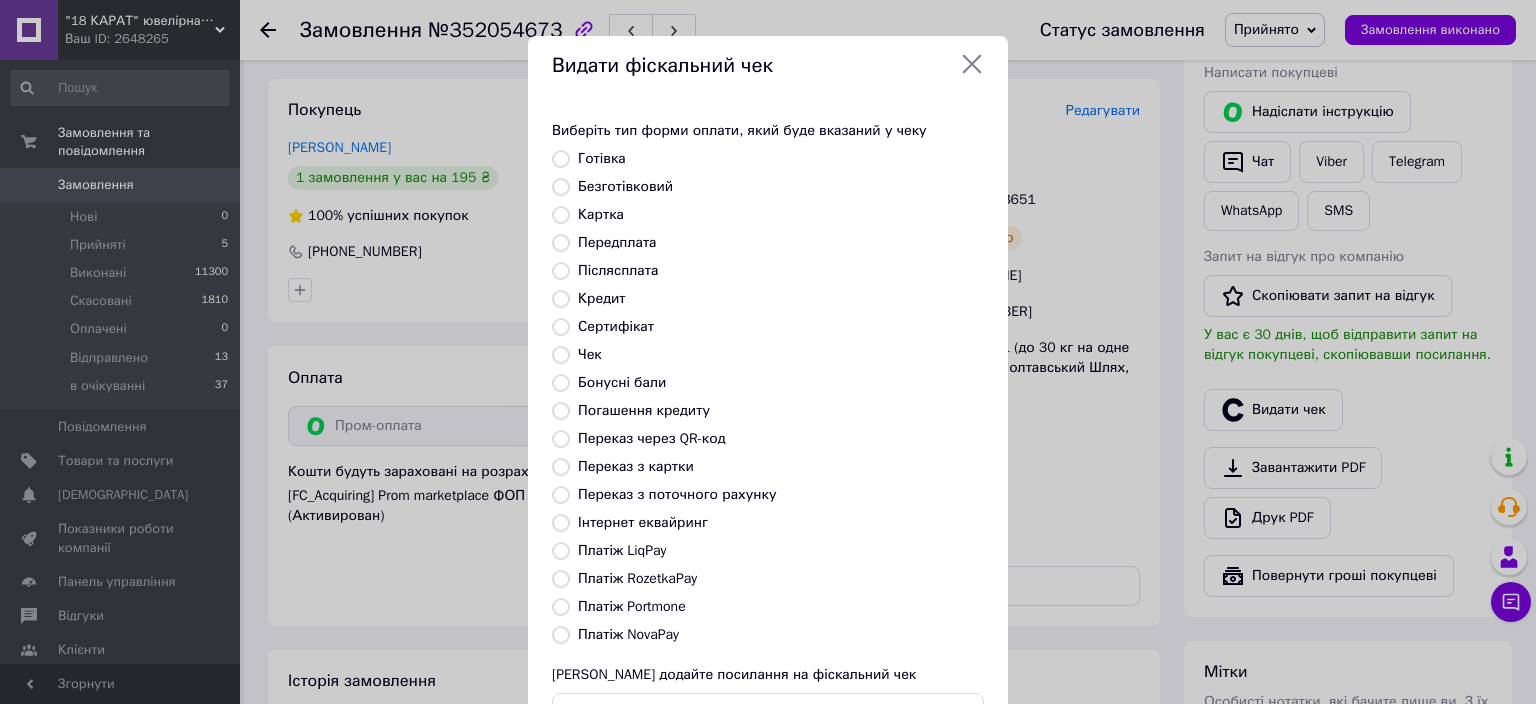click on "Платіж RozetkaPay" at bounding box center (561, 579) 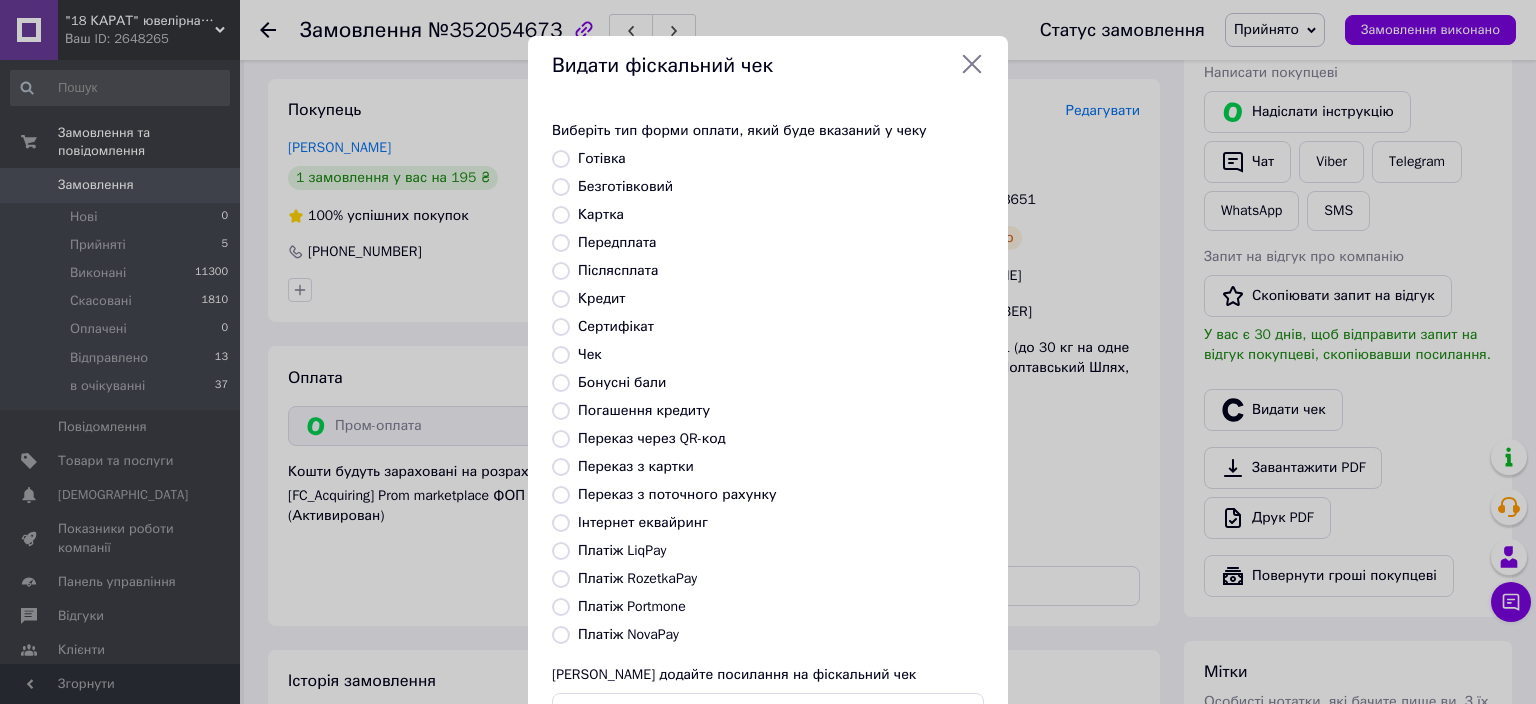 radio on "true" 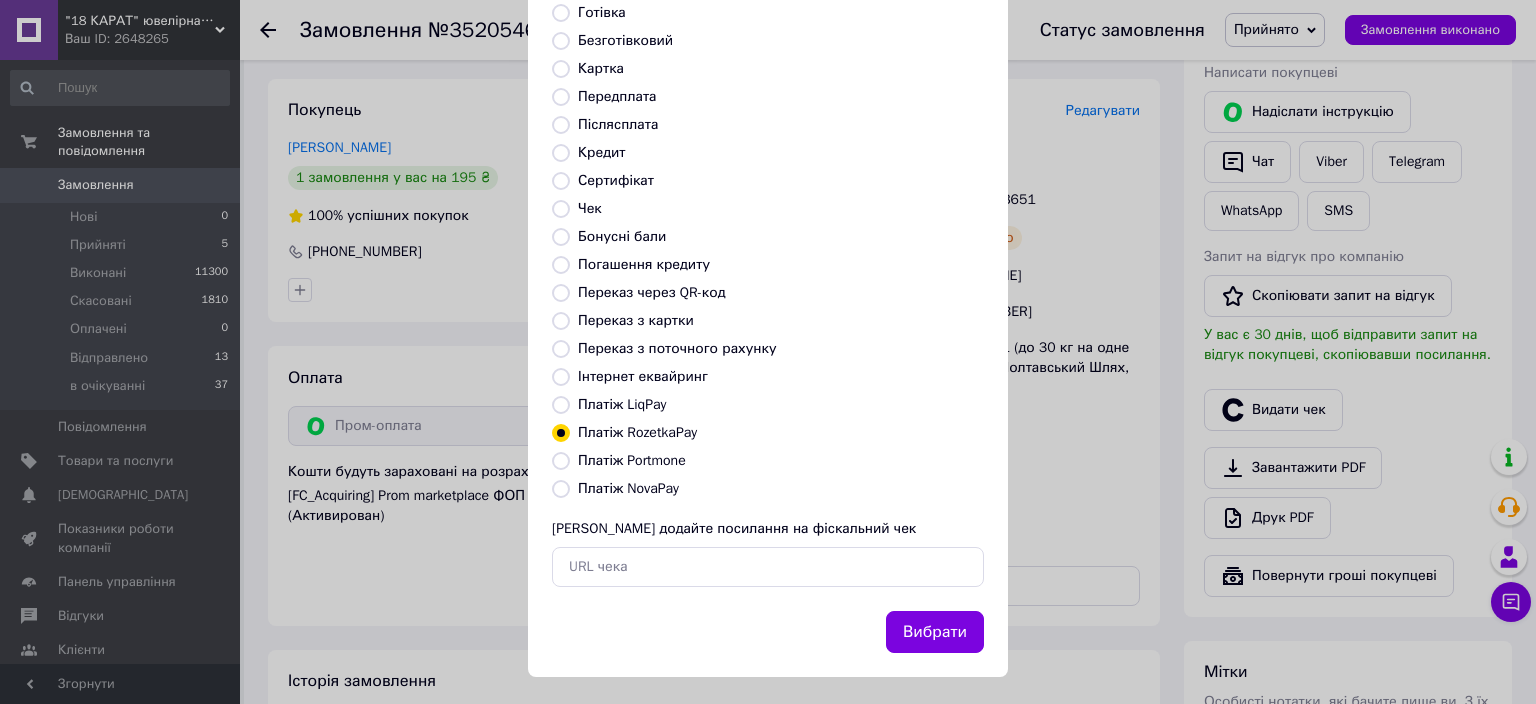 scroll, scrollTop: 154, scrollLeft: 0, axis: vertical 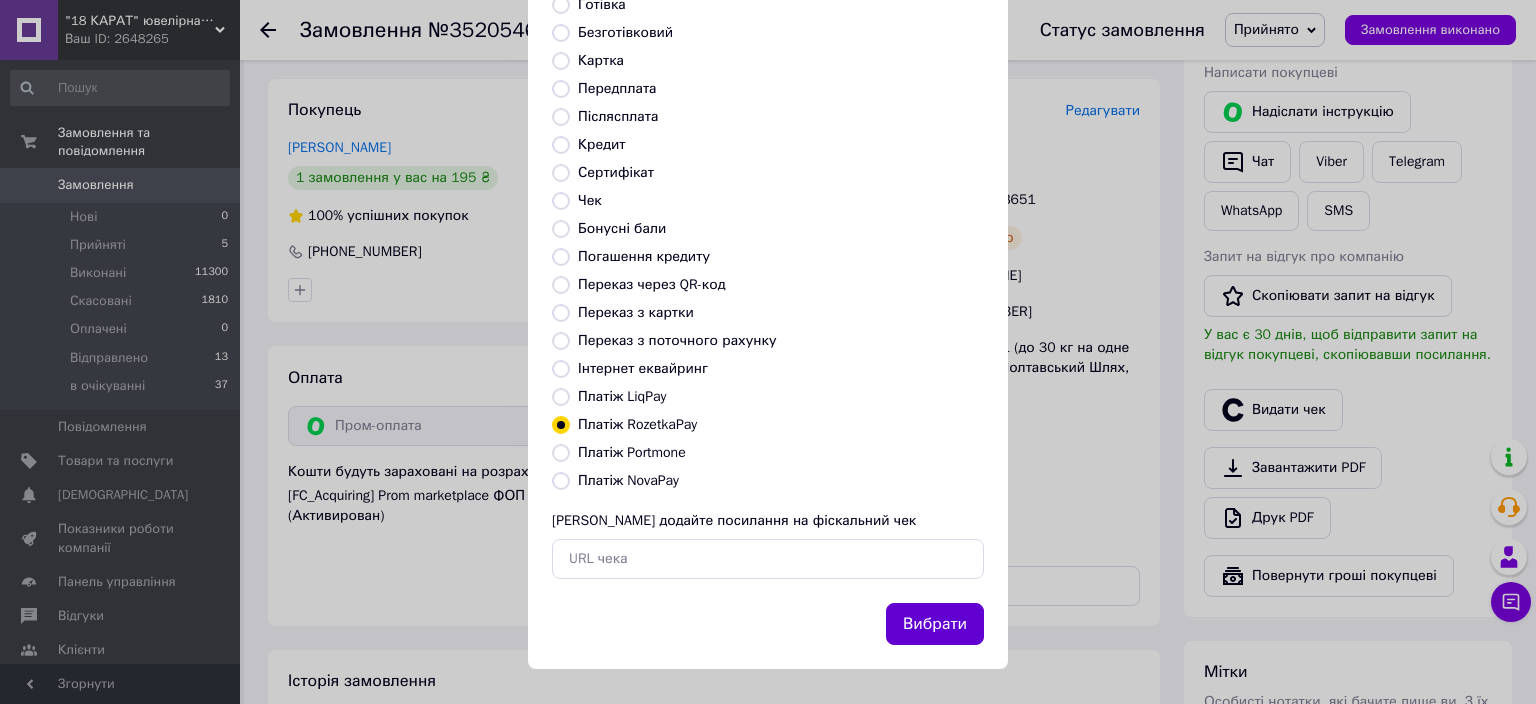 click on "Вибрати" at bounding box center (935, 624) 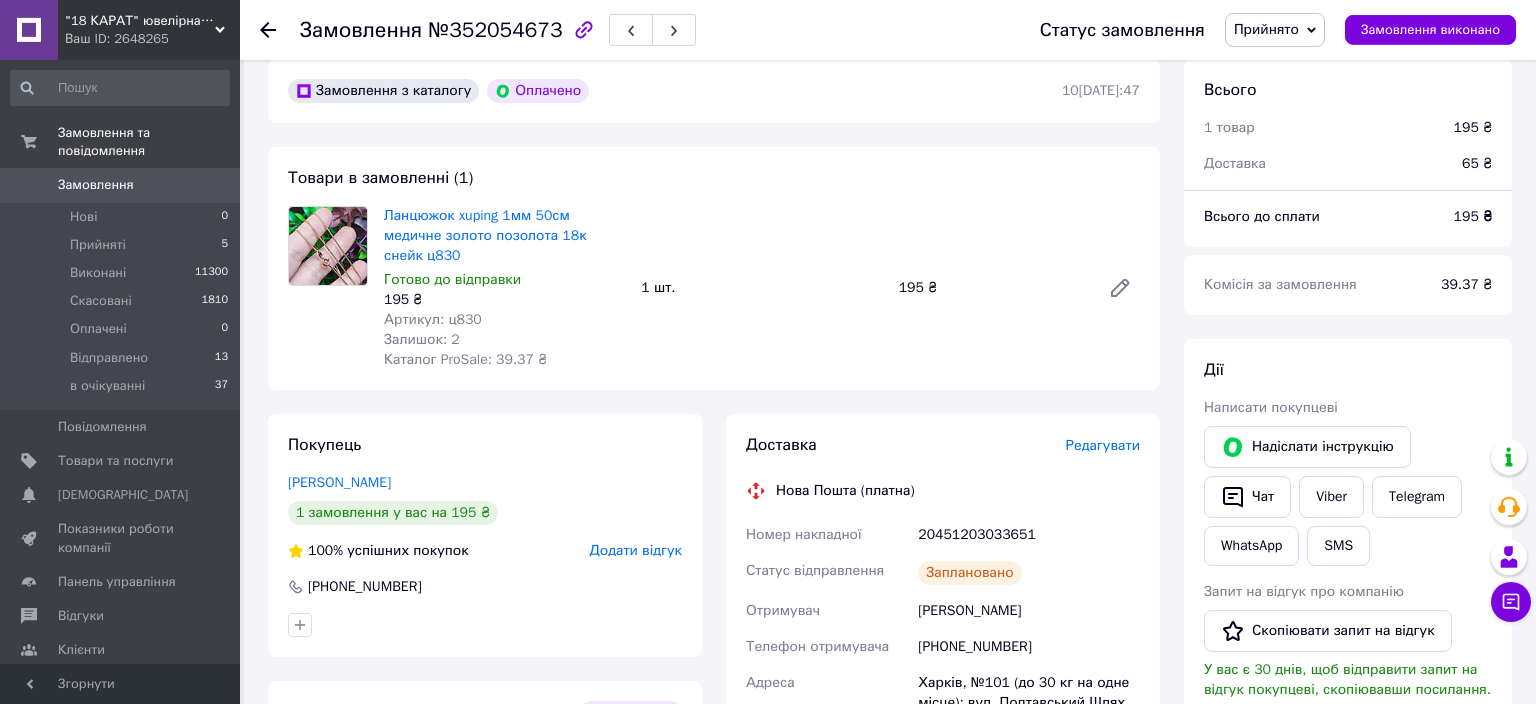 scroll, scrollTop: 0, scrollLeft: 0, axis: both 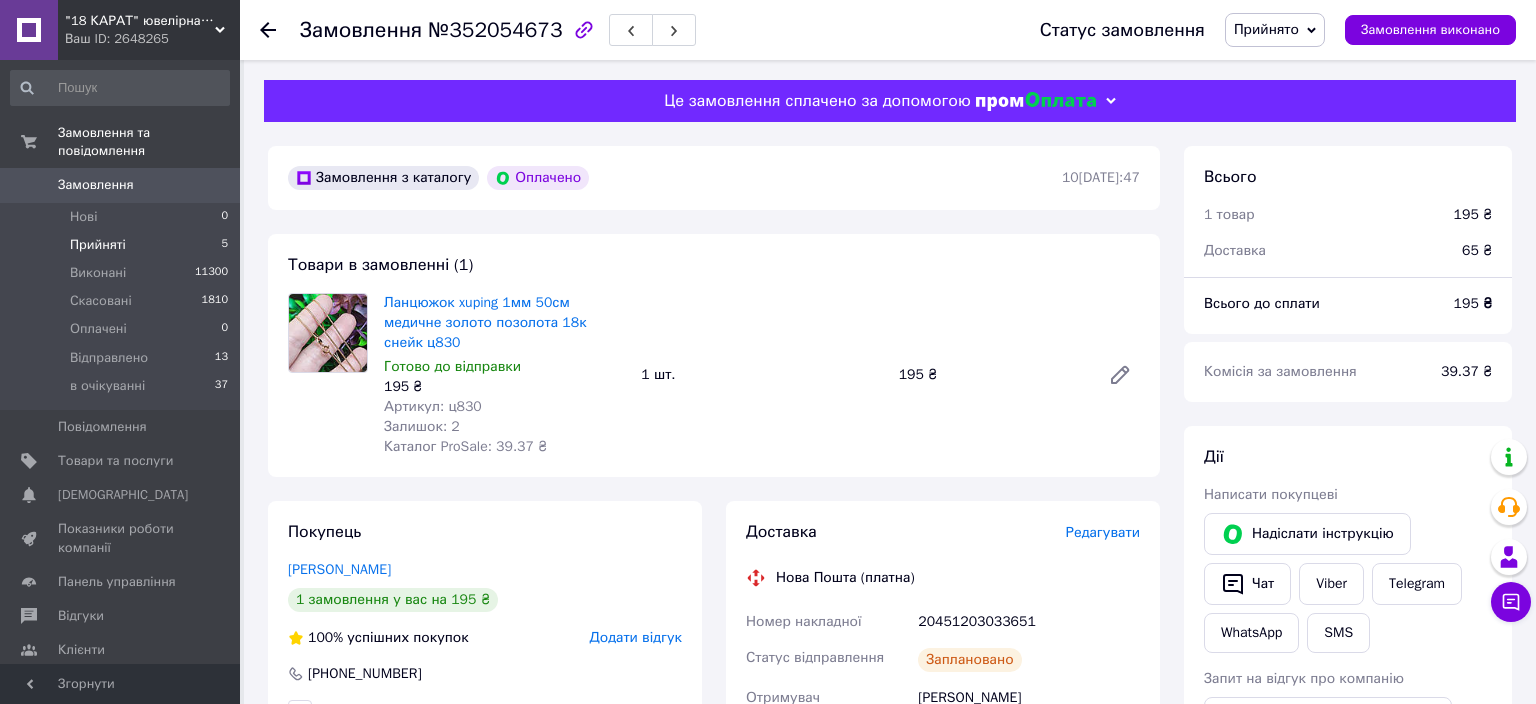 click on "Прийняті 5" at bounding box center [120, 245] 